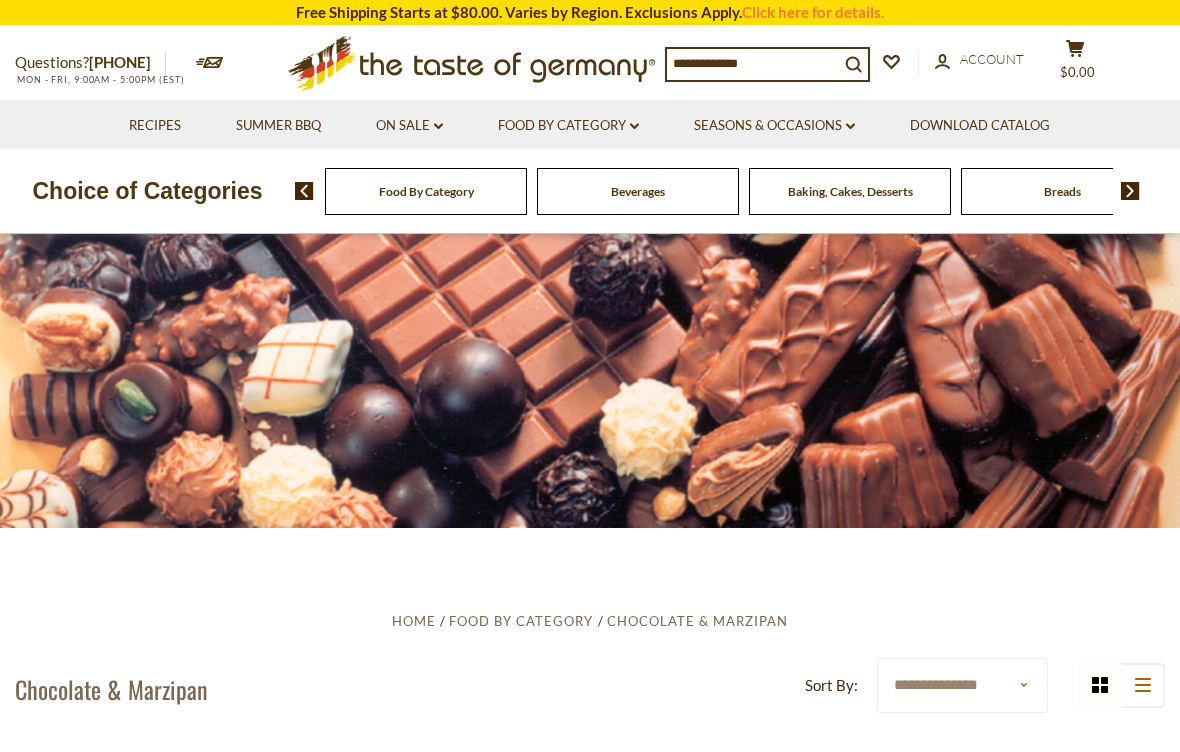 scroll, scrollTop: 0, scrollLeft: 0, axis: both 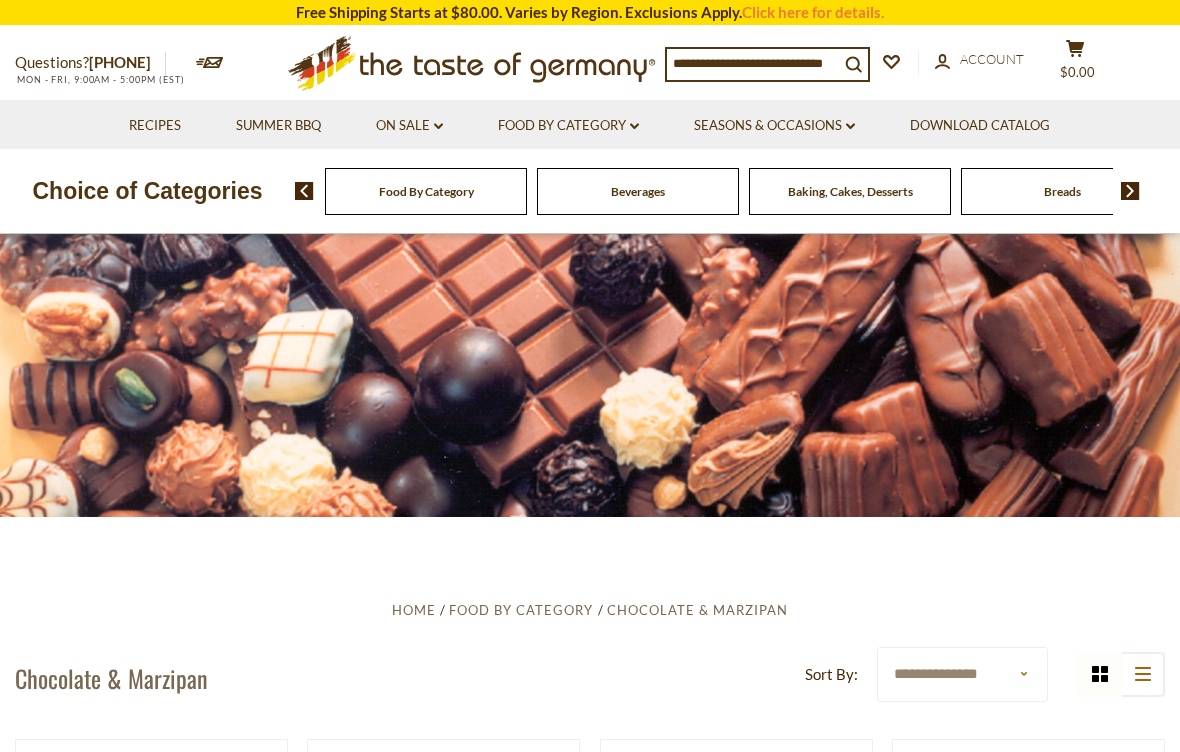 click at bounding box center (1130, 191) 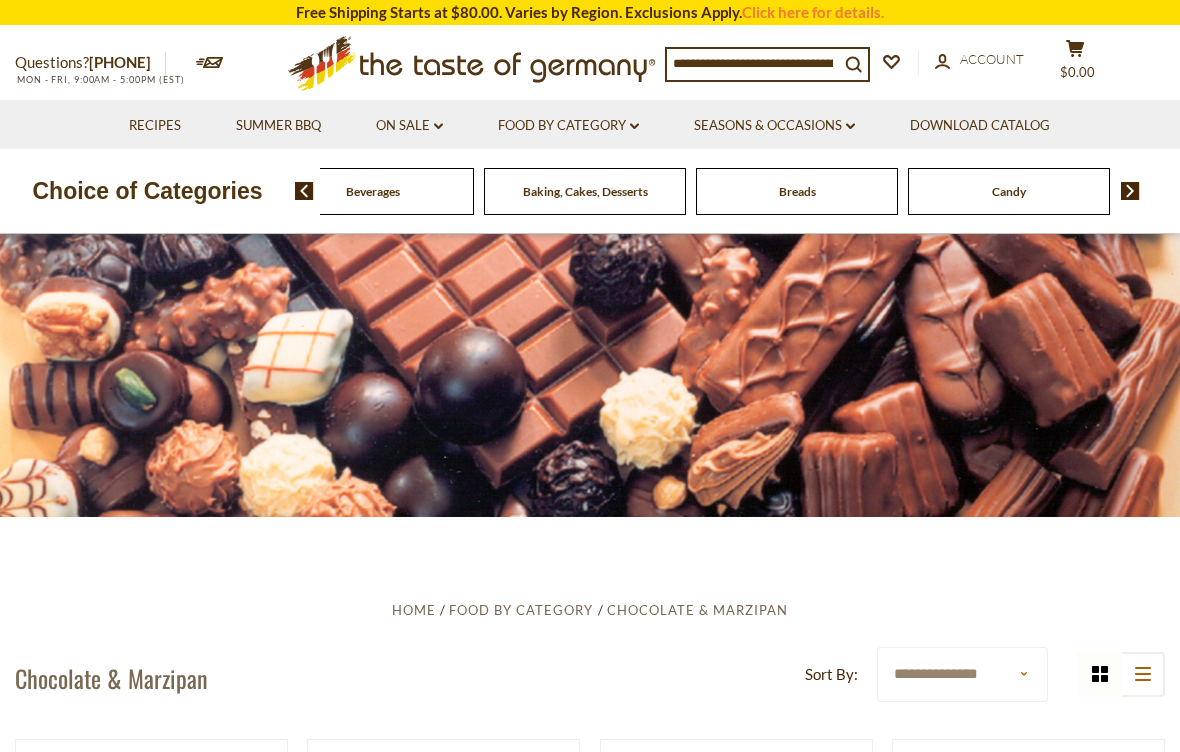 click at bounding box center (1130, 191) 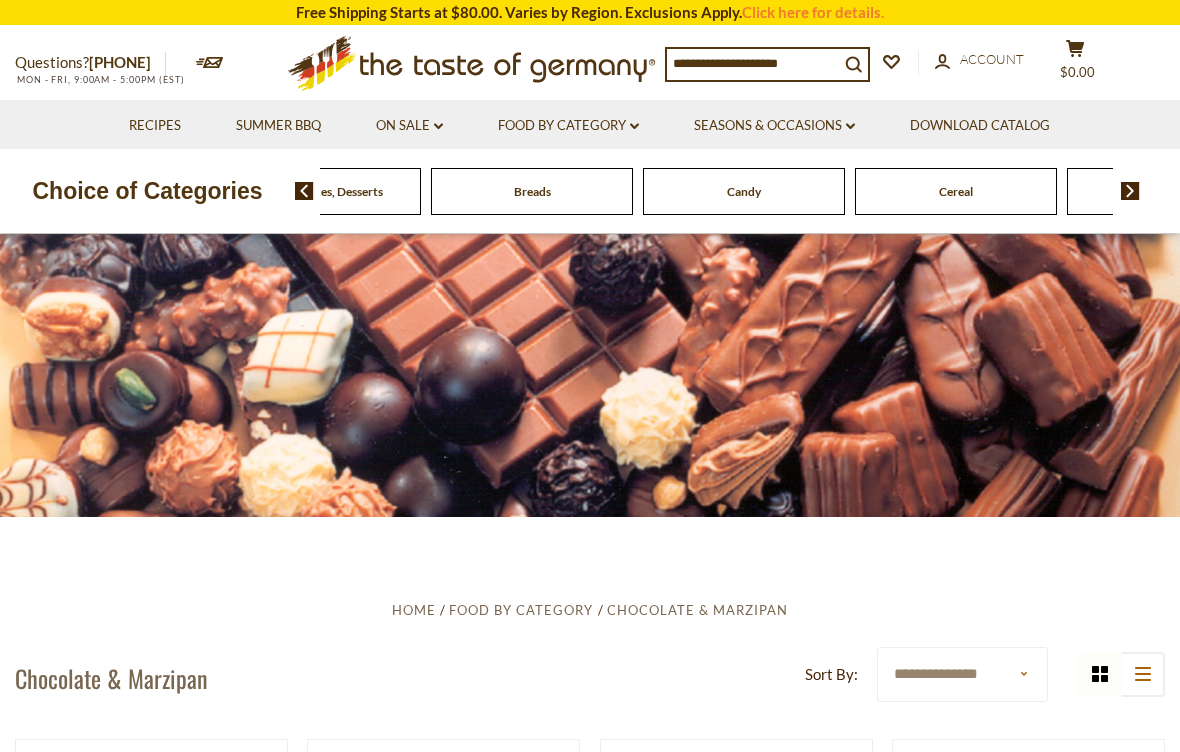 click at bounding box center [1130, 191] 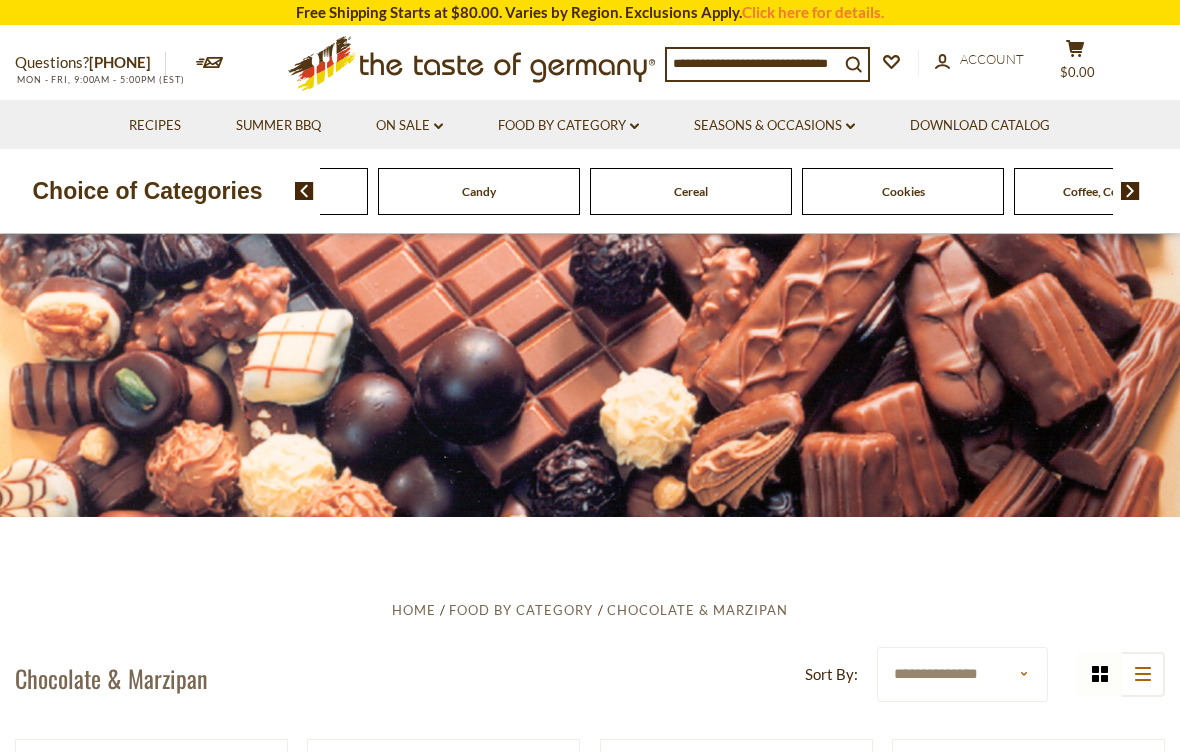 click on "Food By Category
Beverages
Baking, Cakes, Desserts
Breads
Candy
Cereal
Cookies
Coffee, Cocoa & Tea
Chocolate & Marzipan
Cheese & Dairy" at bounding box center (737, 191) 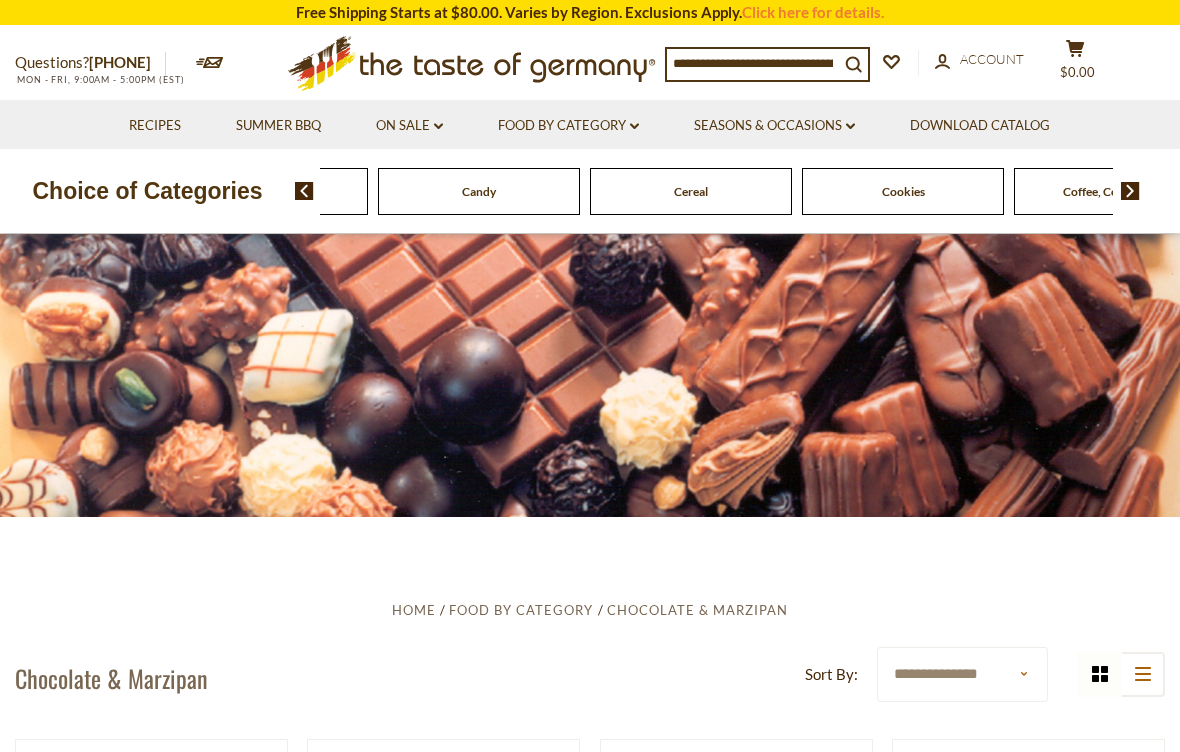 click at bounding box center [1130, 191] 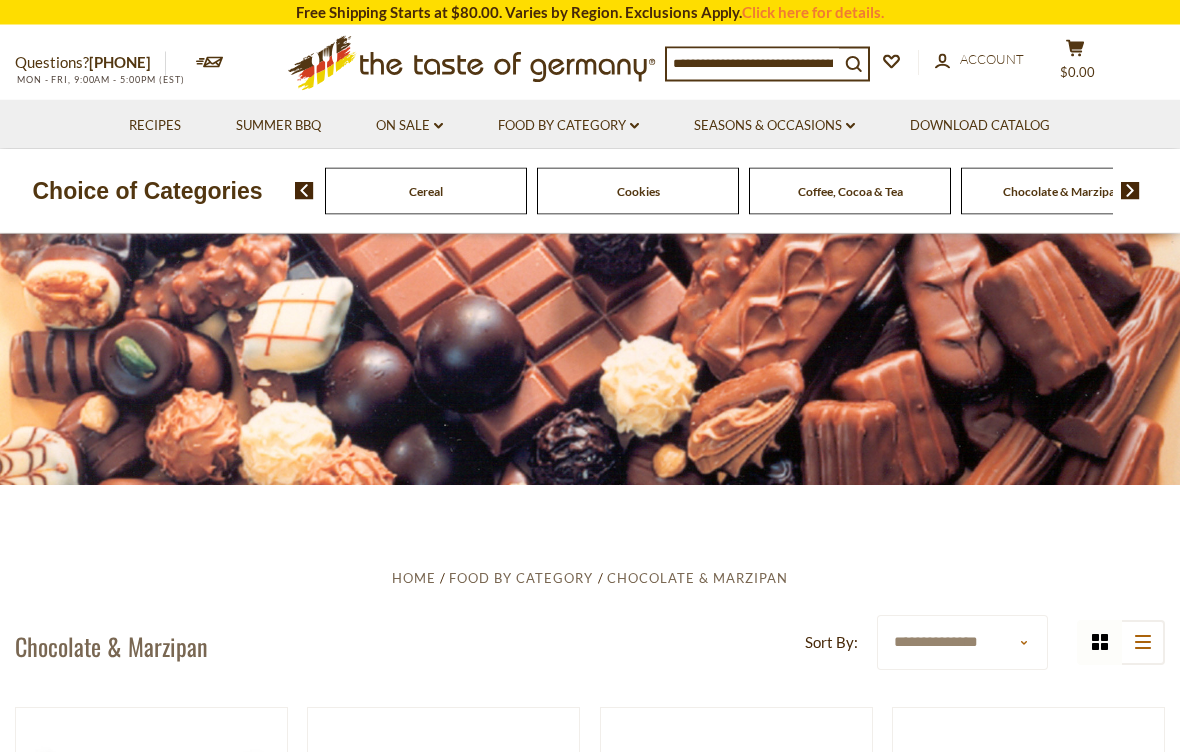 scroll, scrollTop: 0, scrollLeft: 0, axis: both 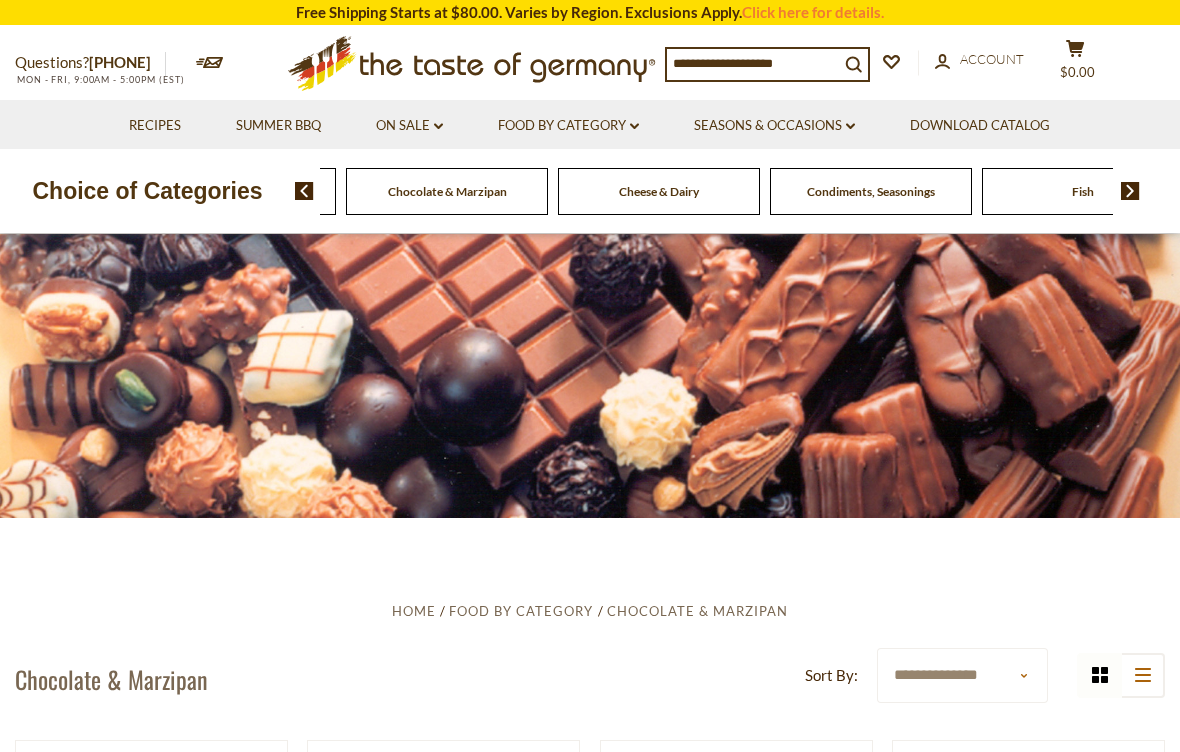 click on "Coffee, Cocoa & Tea" at bounding box center (-1249, 191) 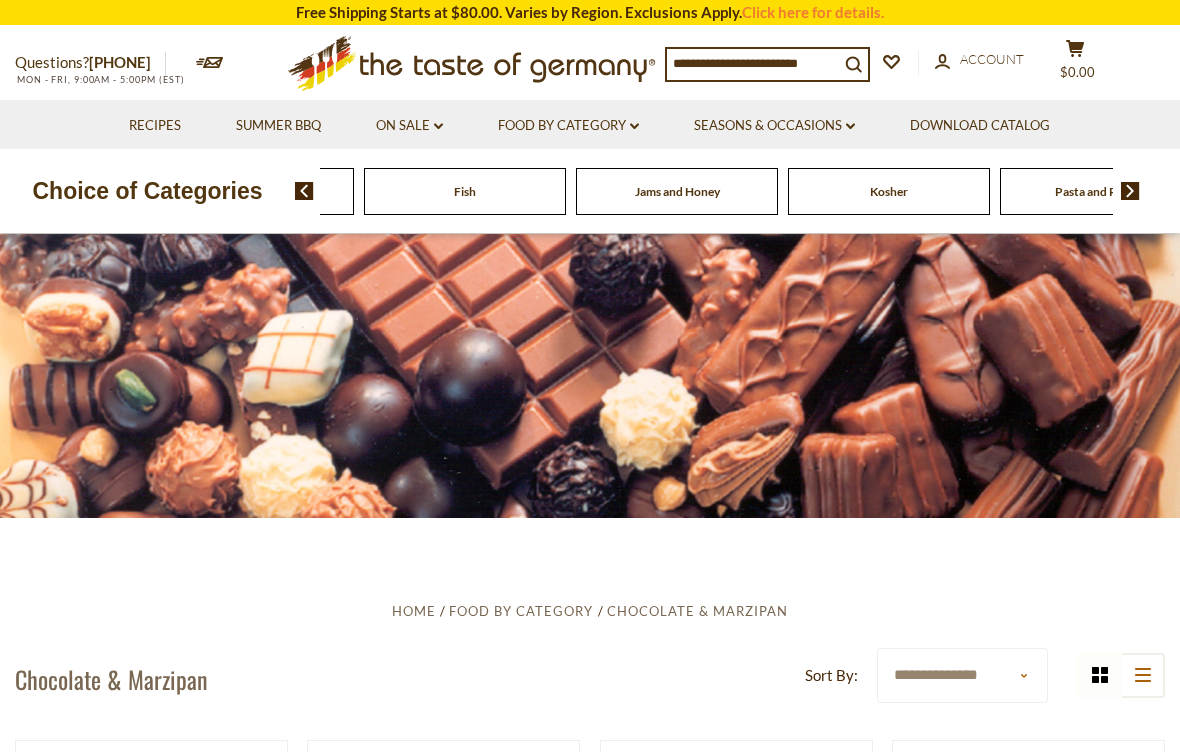 click on "Condiments, Seasonings" at bounding box center (-1867, 191) 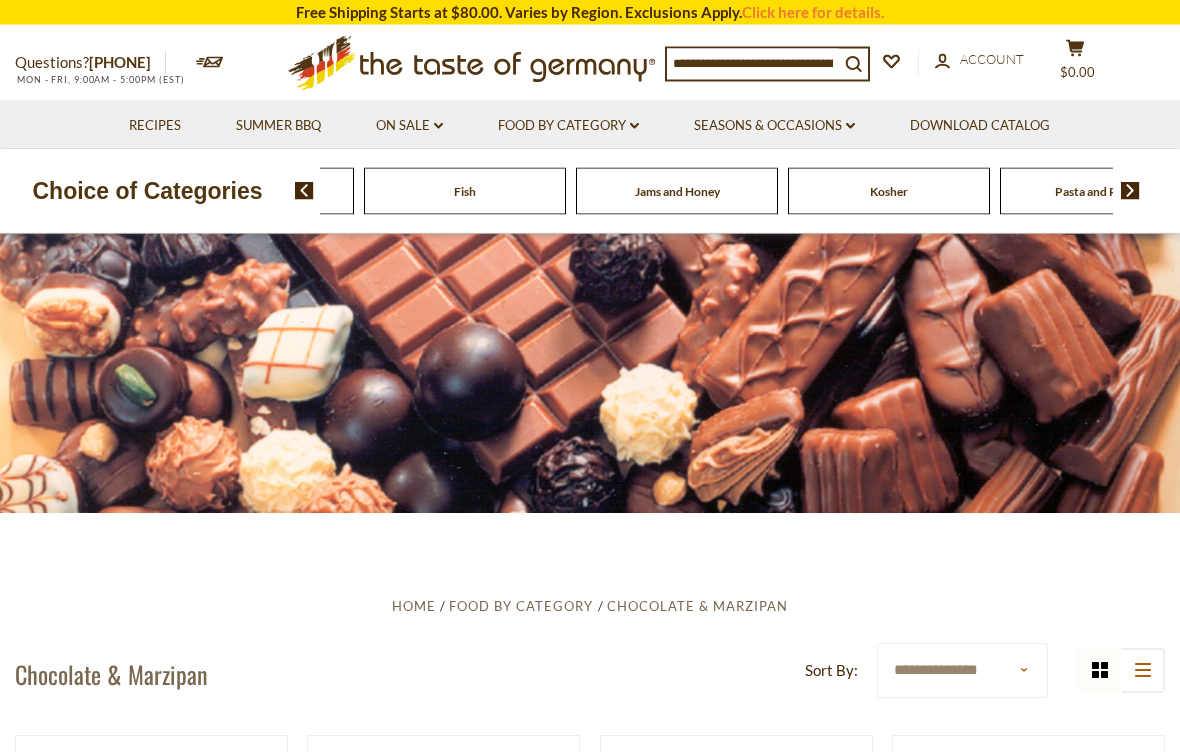 scroll, scrollTop: 0, scrollLeft: 0, axis: both 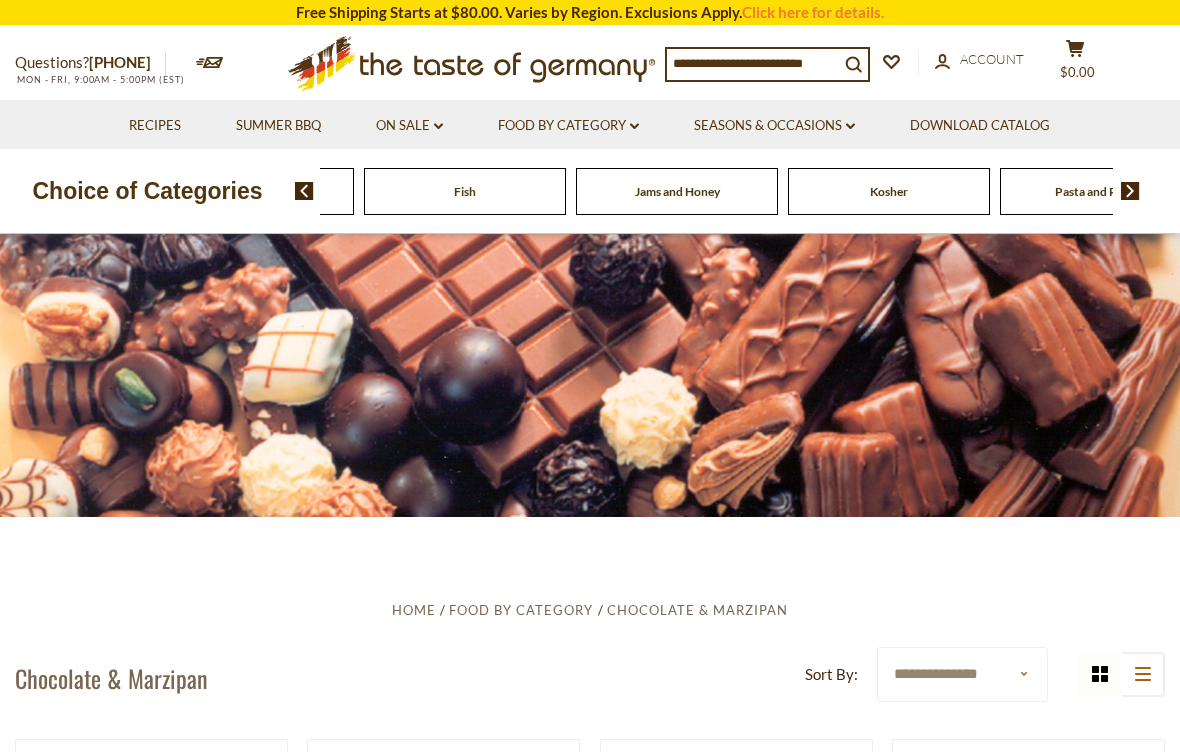 click on "On Sale
dropdown_arrow" at bounding box center [409, 126] 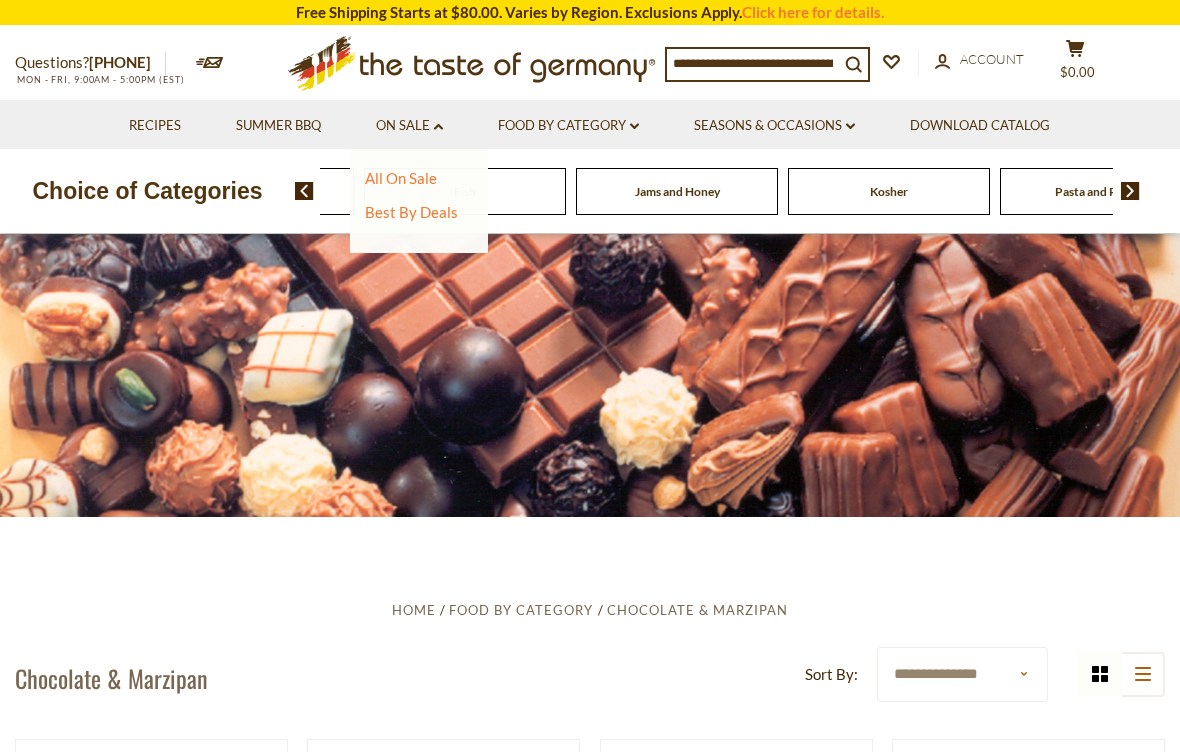click on "Seasons & Occasions
dropdown_arrow" at bounding box center (774, 126) 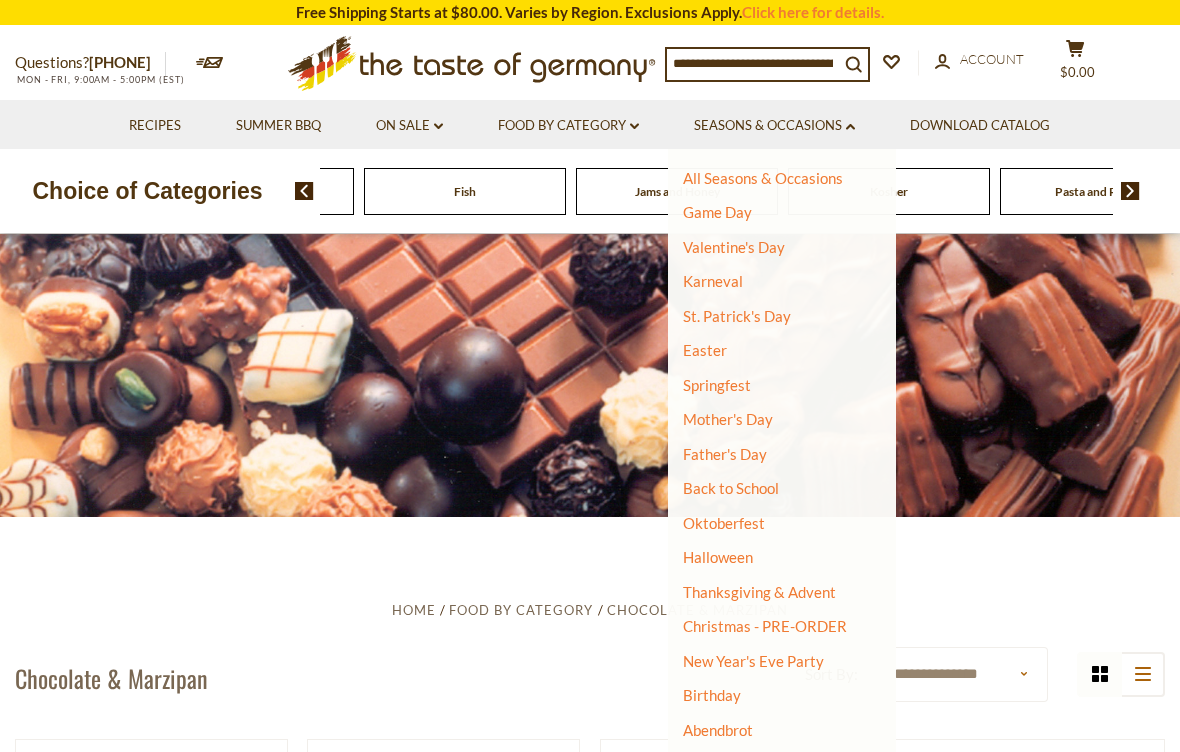 click on "Christmas - PRE-ORDER" at bounding box center [765, 626] 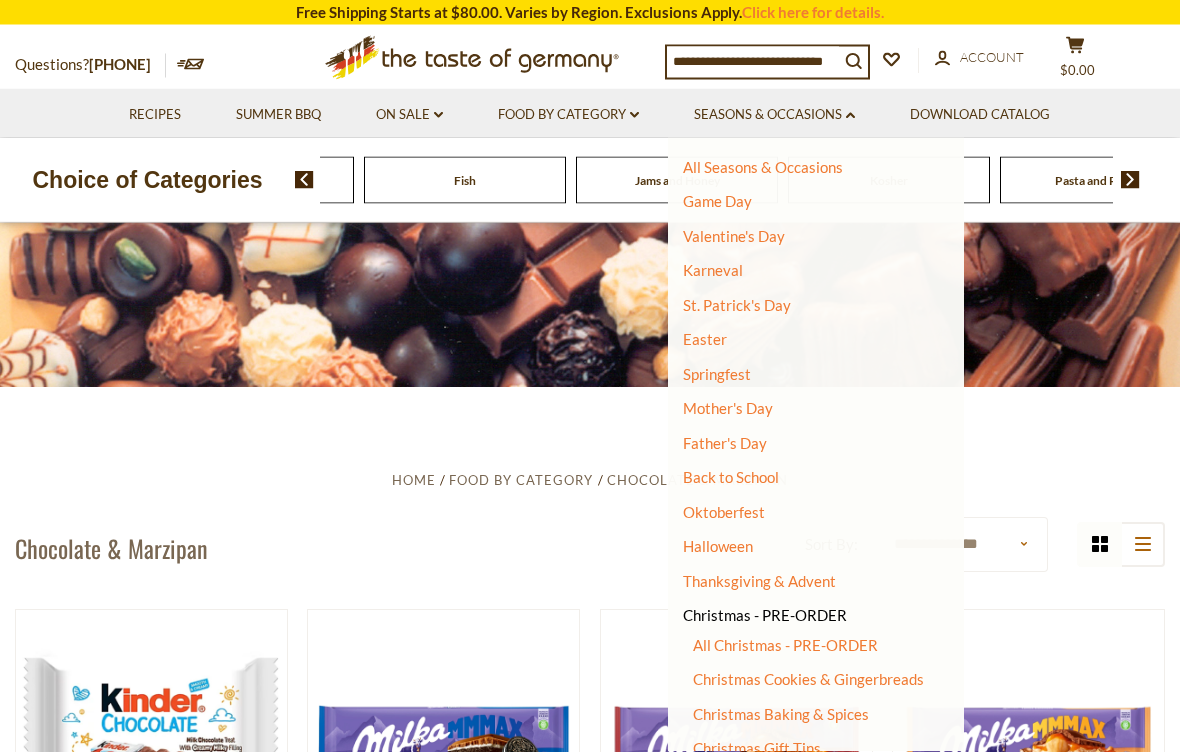 scroll, scrollTop: 144, scrollLeft: 0, axis: vertical 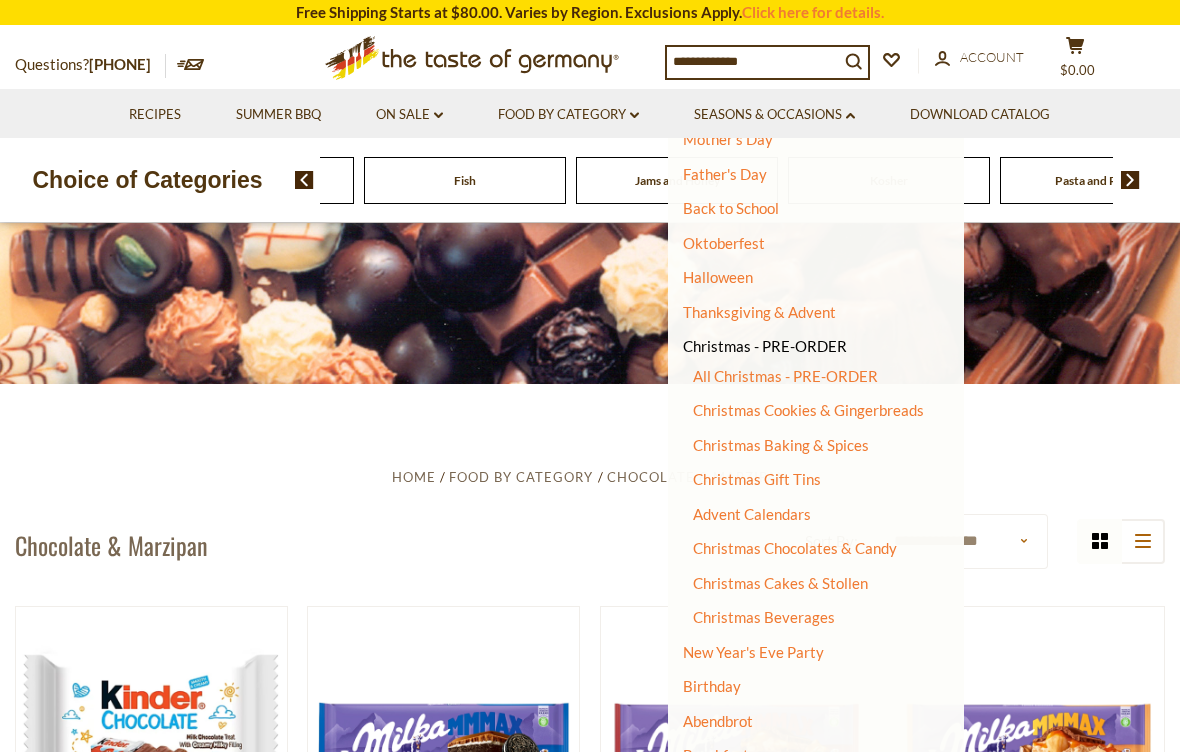 click on "All Christmas - PRE-ORDER" at bounding box center [785, 376] 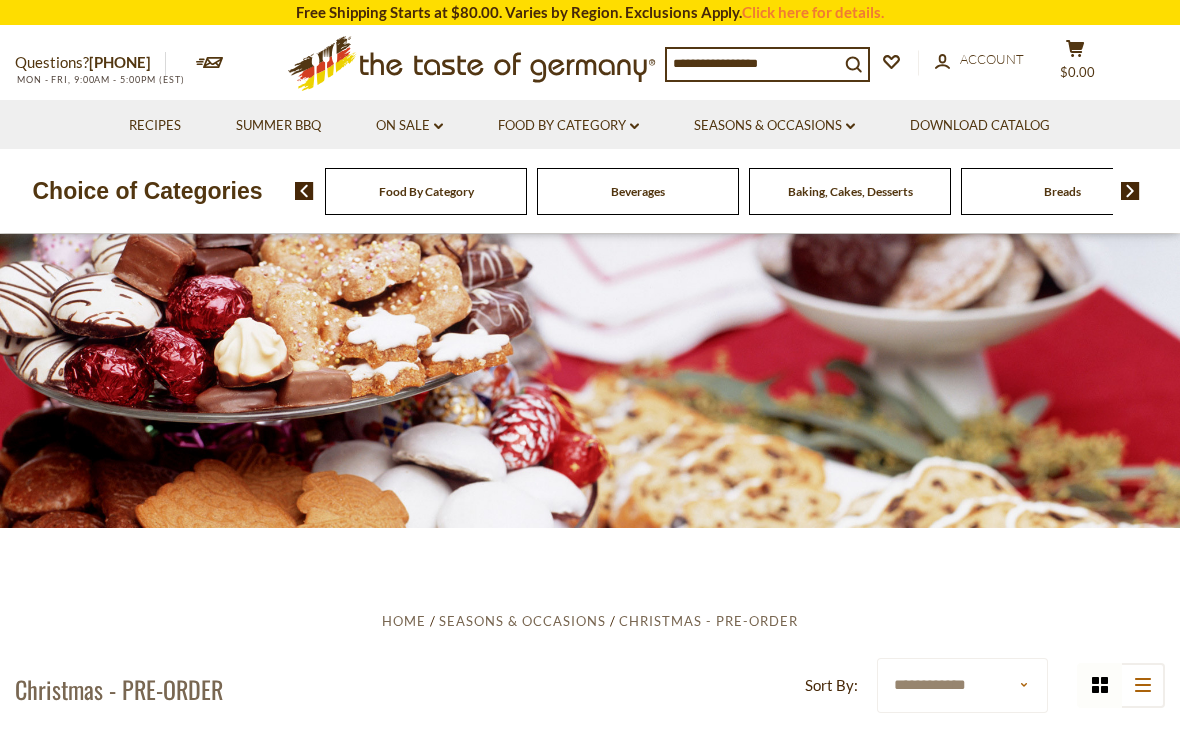 scroll, scrollTop: 0, scrollLeft: 0, axis: both 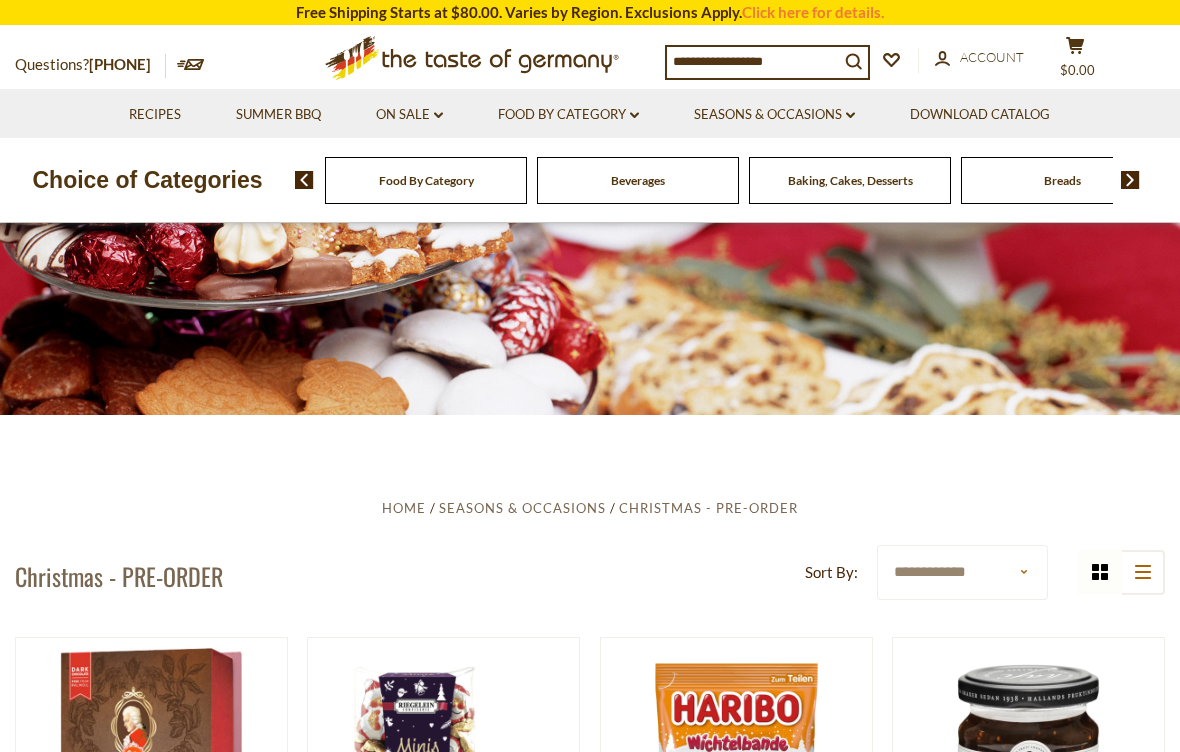 click on "**********" at bounding box center [962, 572] 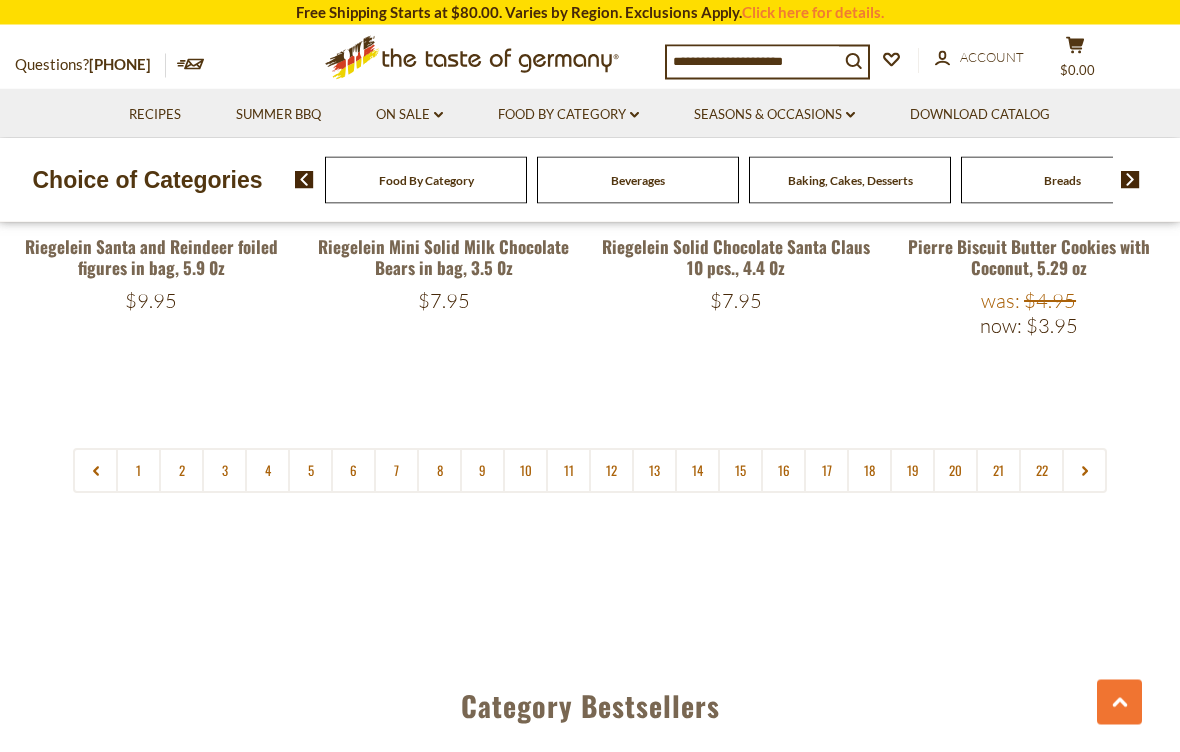 scroll, scrollTop: 4599, scrollLeft: 0, axis: vertical 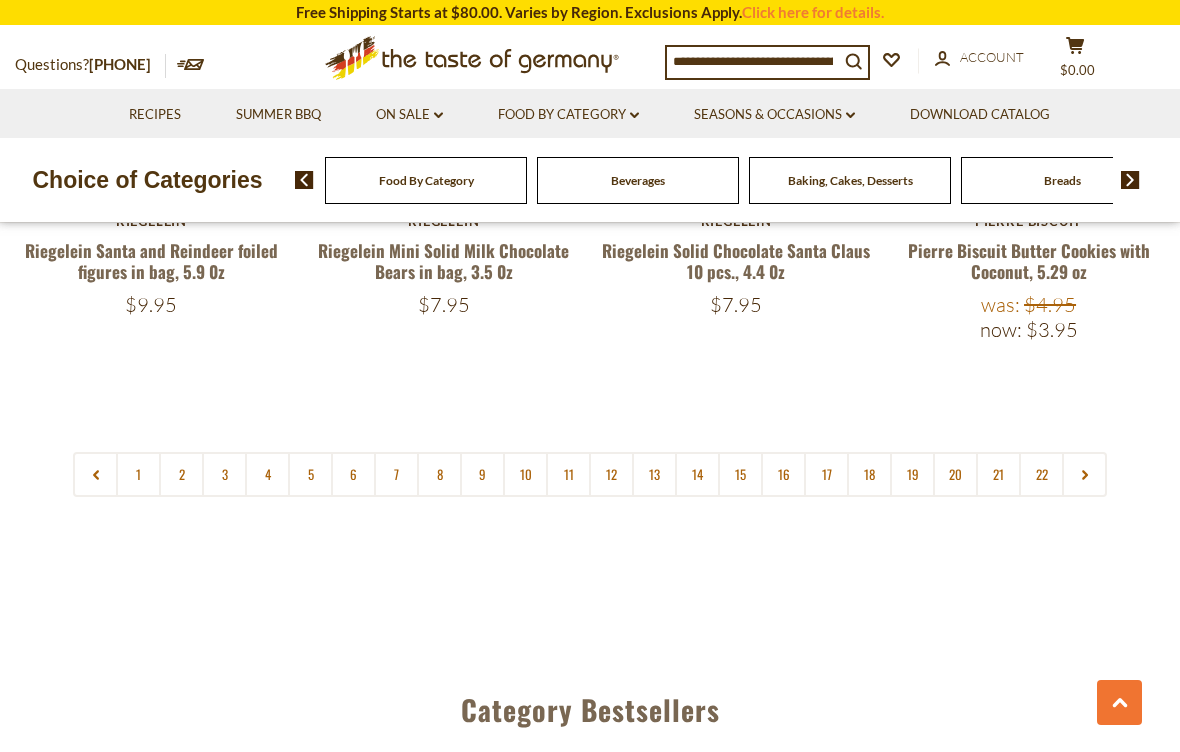 click at bounding box center (1084, 474) 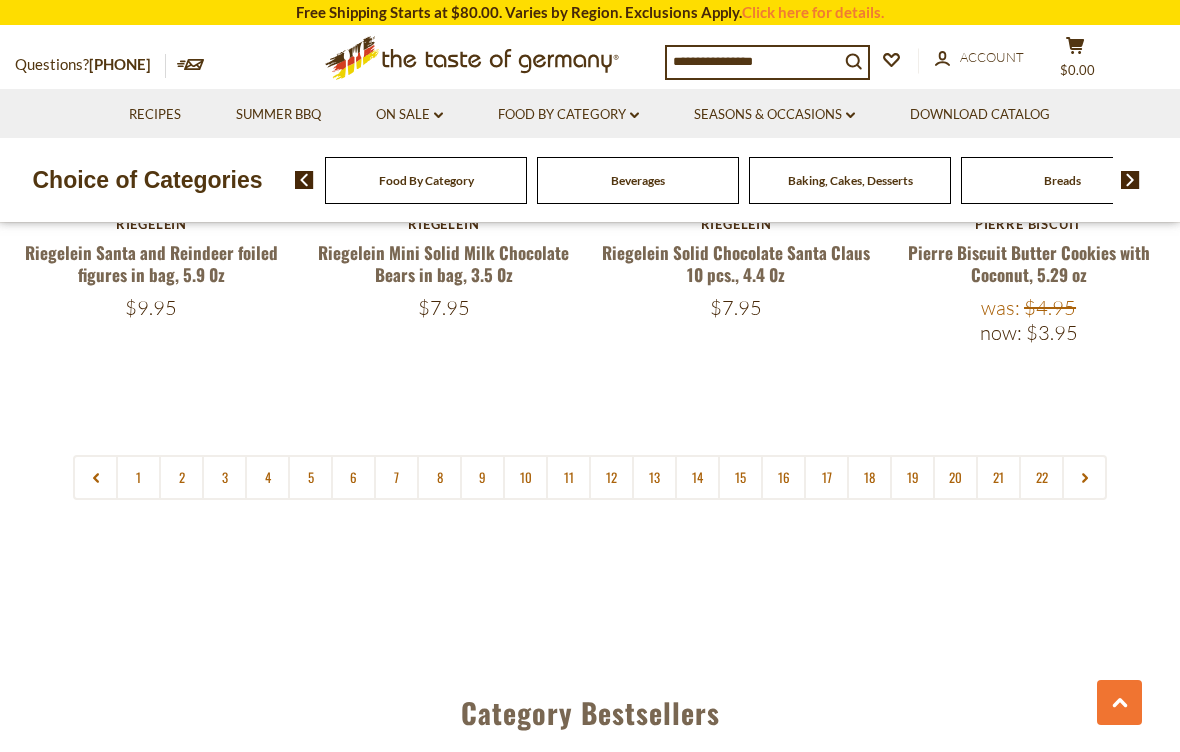 scroll, scrollTop: 4606, scrollLeft: 0, axis: vertical 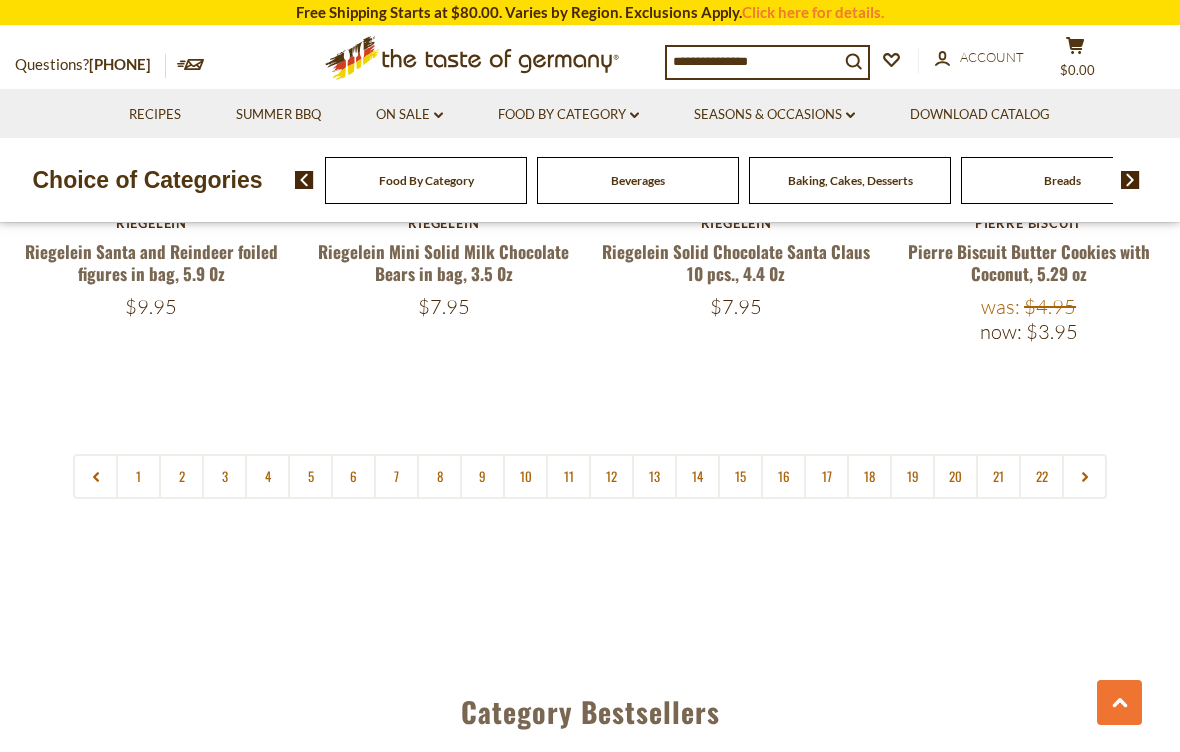 click on "2" at bounding box center (181, 476) 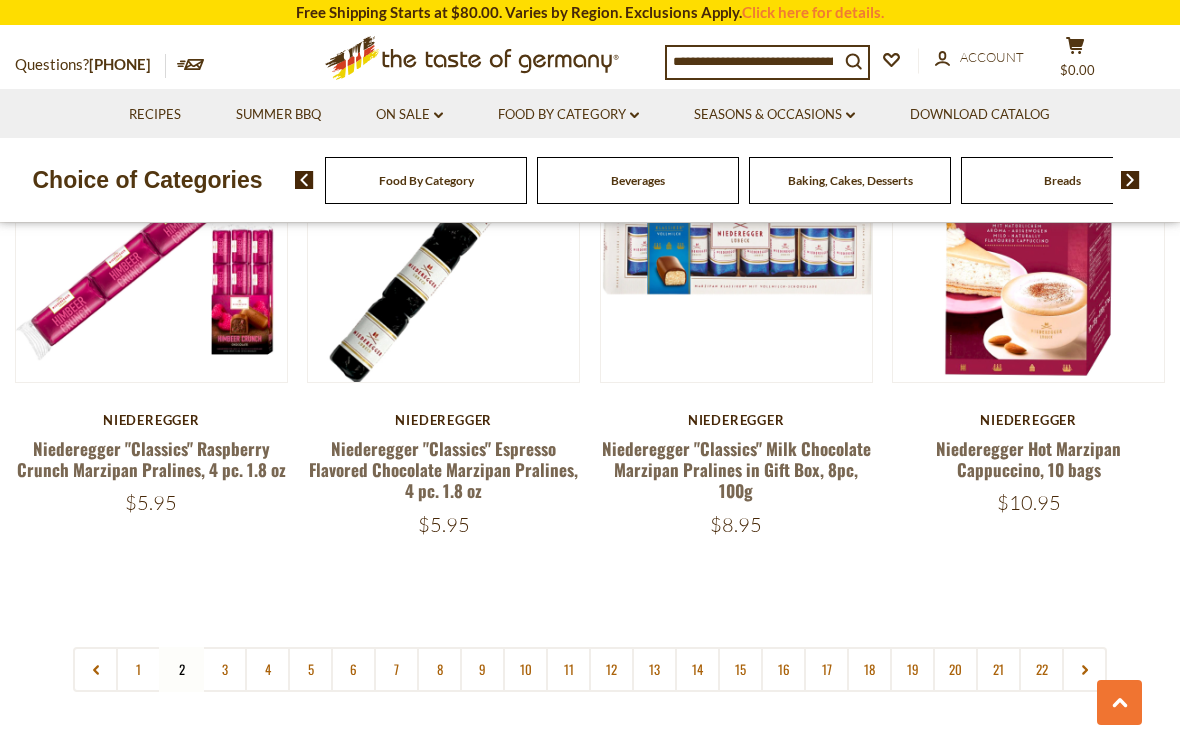 scroll, scrollTop: 4484, scrollLeft: 0, axis: vertical 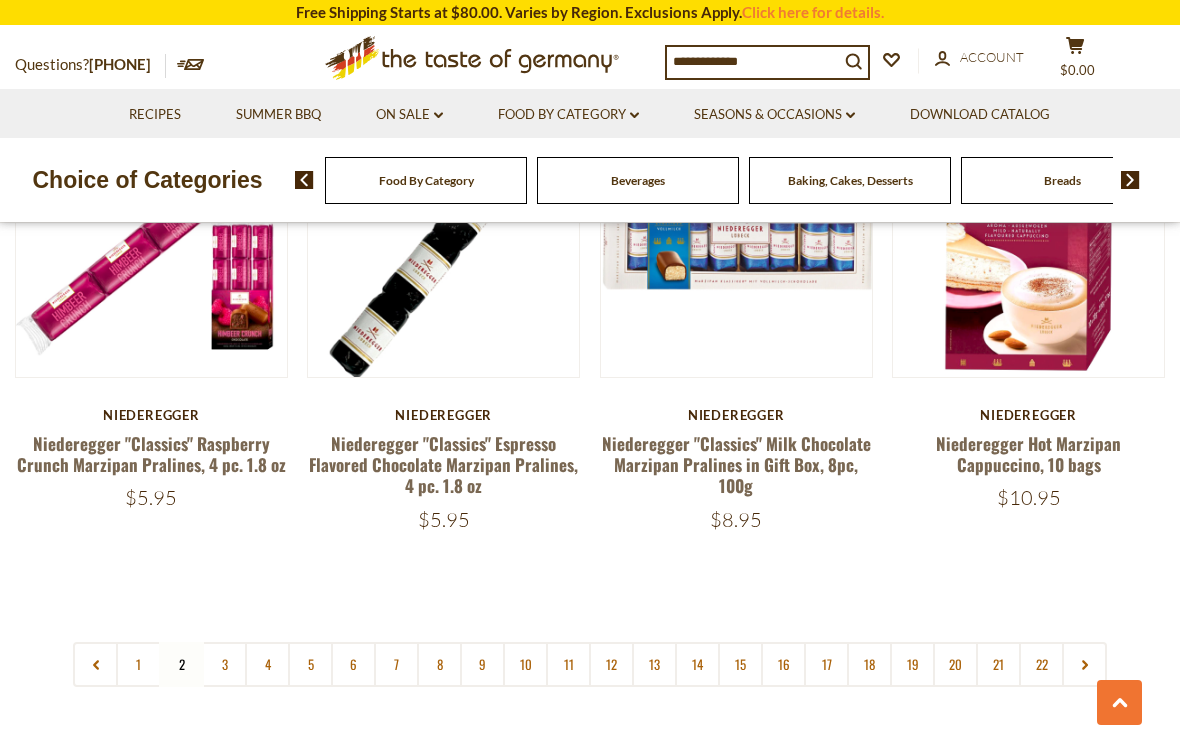 click on "3" at bounding box center [224, 664] 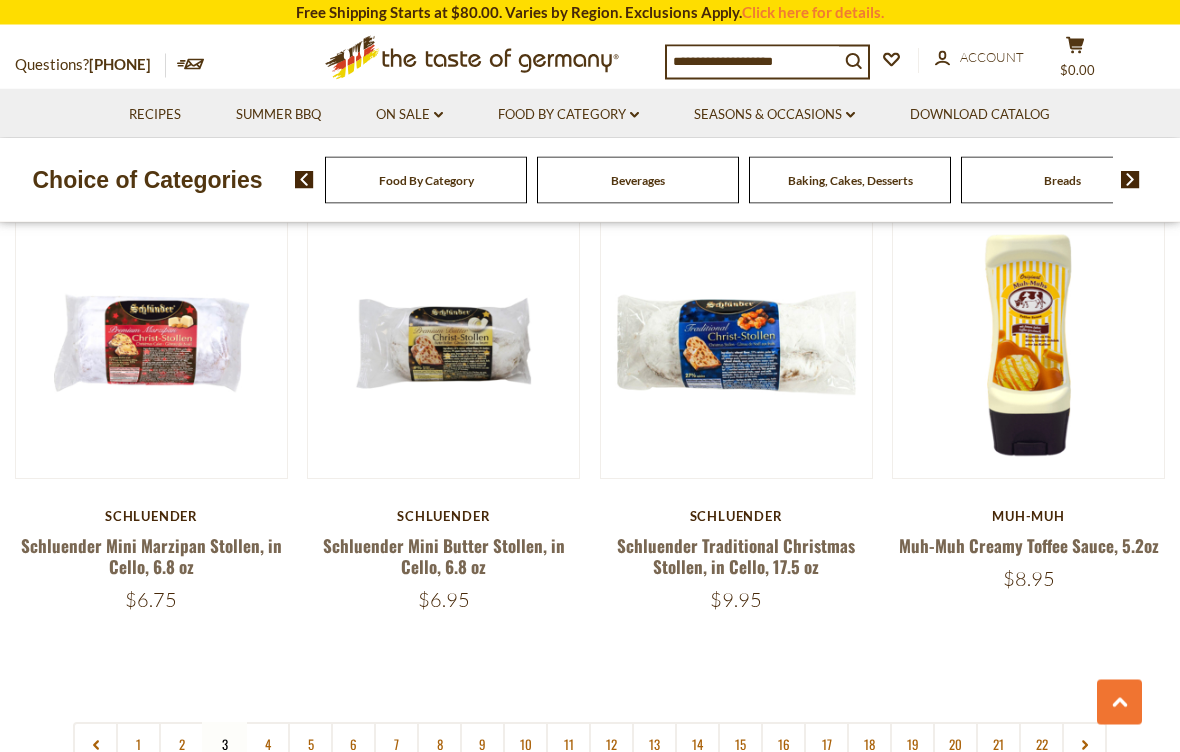 scroll, scrollTop: 4347, scrollLeft: 0, axis: vertical 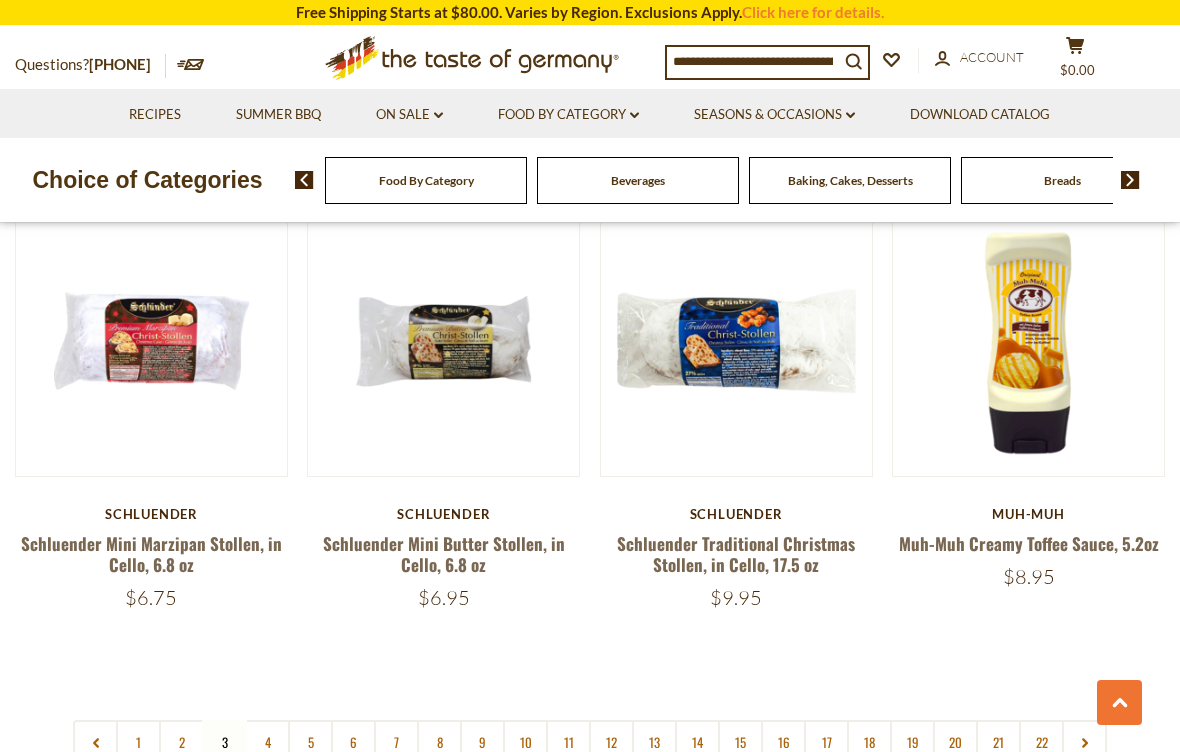 click on "4" at bounding box center (267, 742) 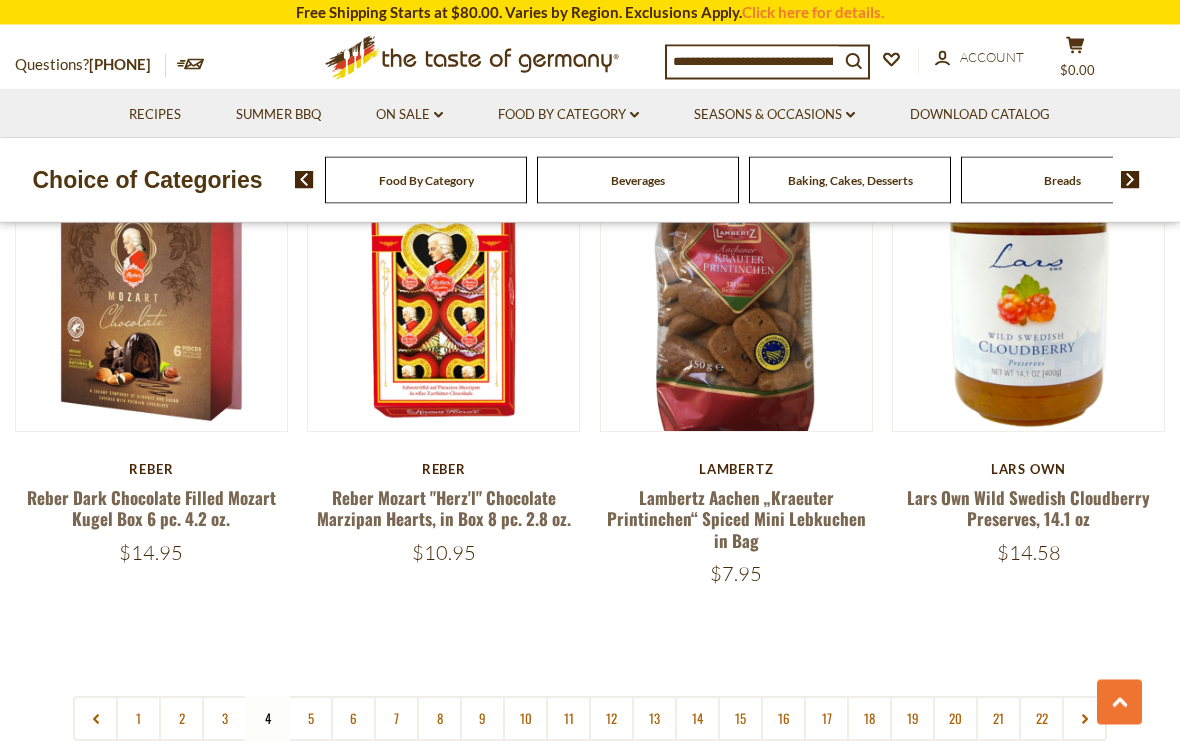 scroll, scrollTop: 4350, scrollLeft: 0, axis: vertical 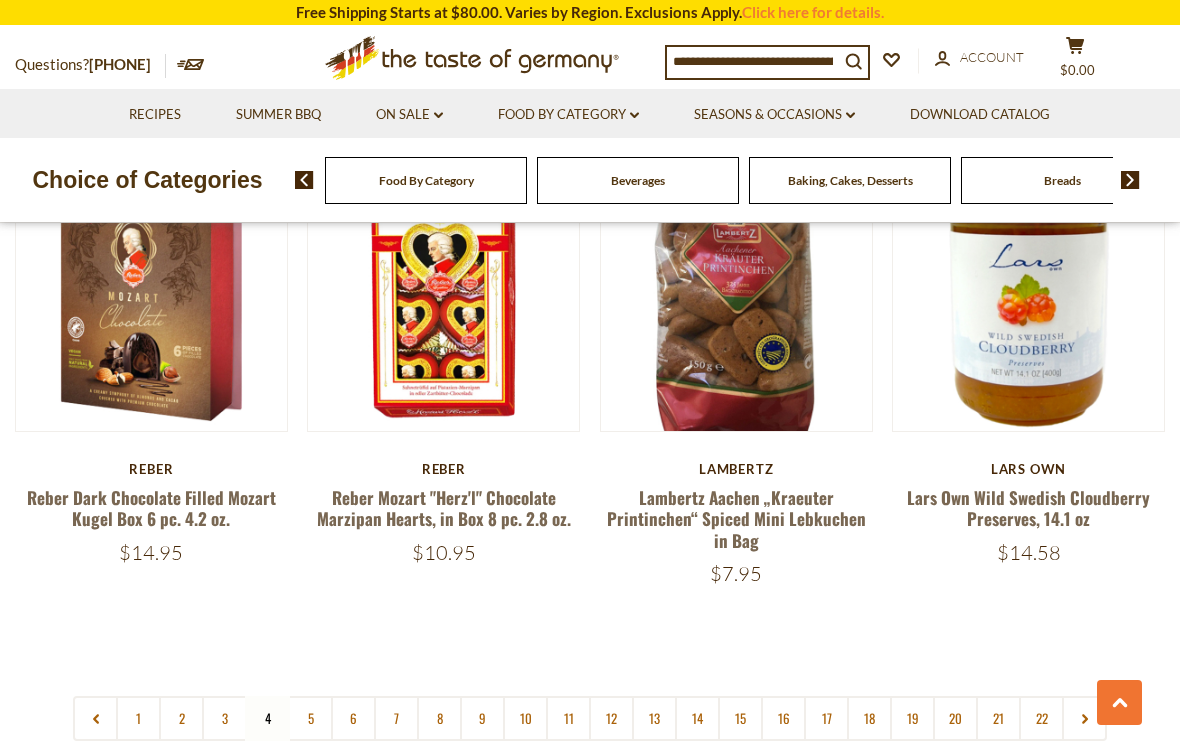 click on "5" at bounding box center (310, 718) 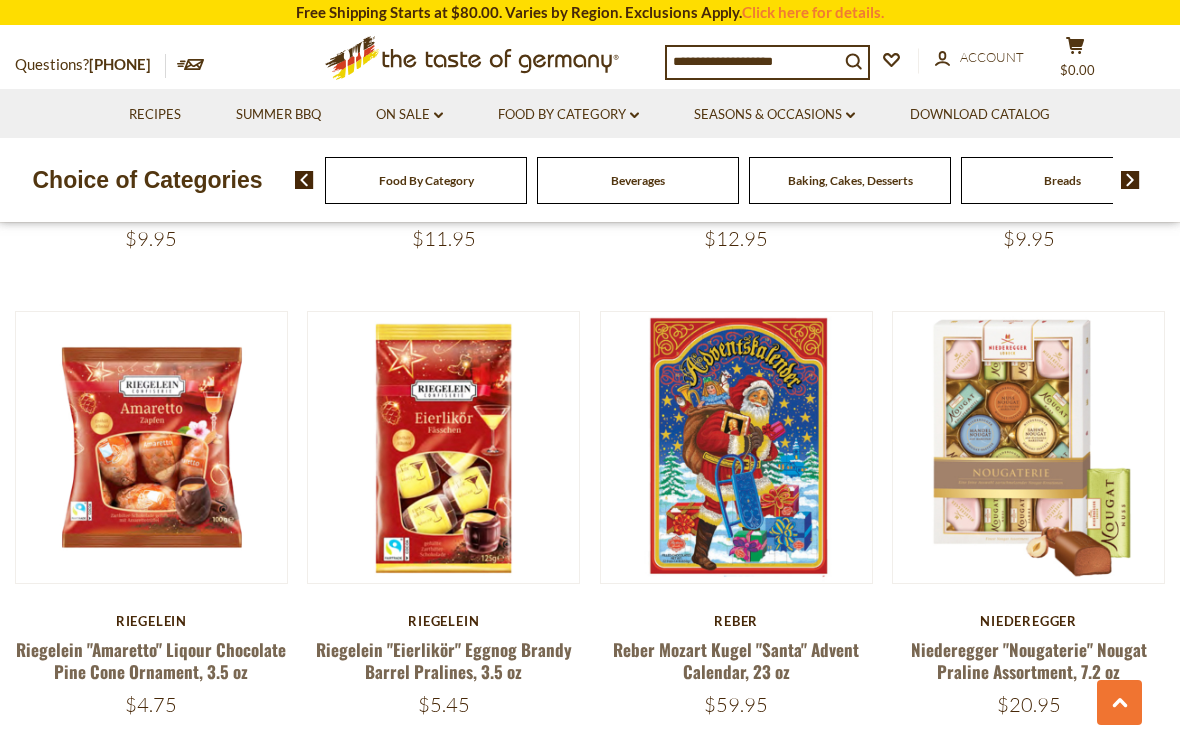 scroll, scrollTop: 2315, scrollLeft: 0, axis: vertical 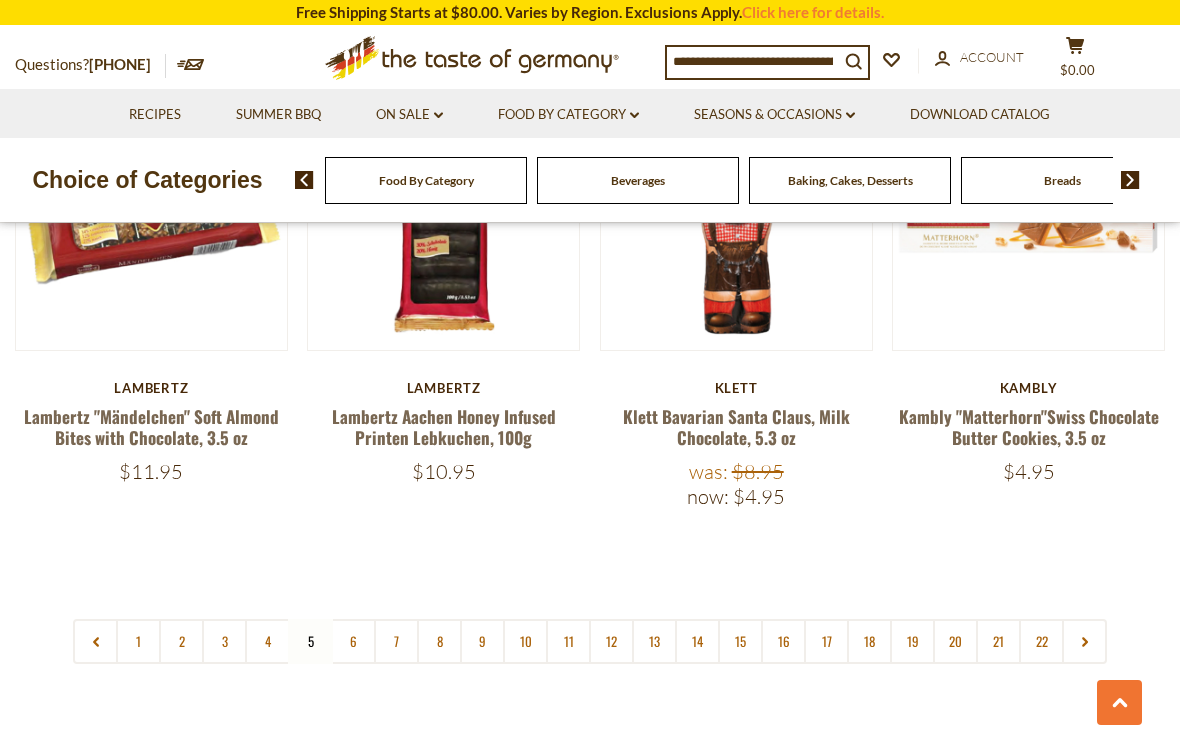 click on "6" at bounding box center (353, 641) 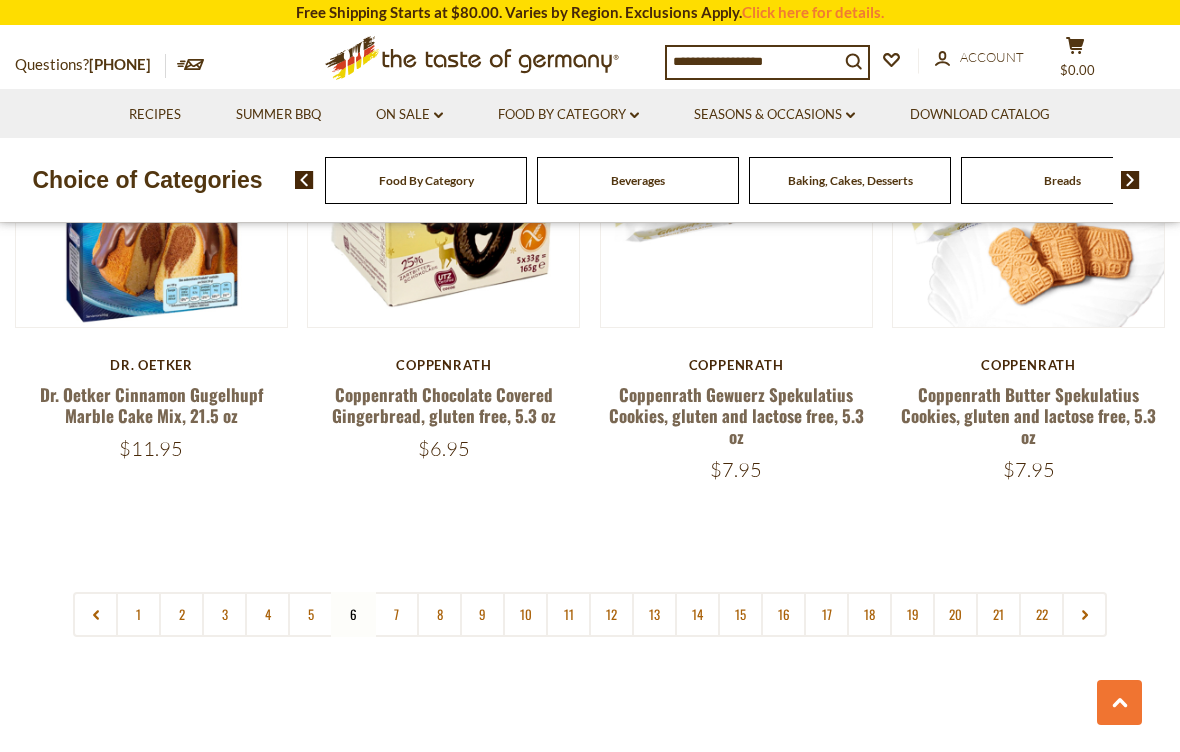 scroll, scrollTop: 4437, scrollLeft: 0, axis: vertical 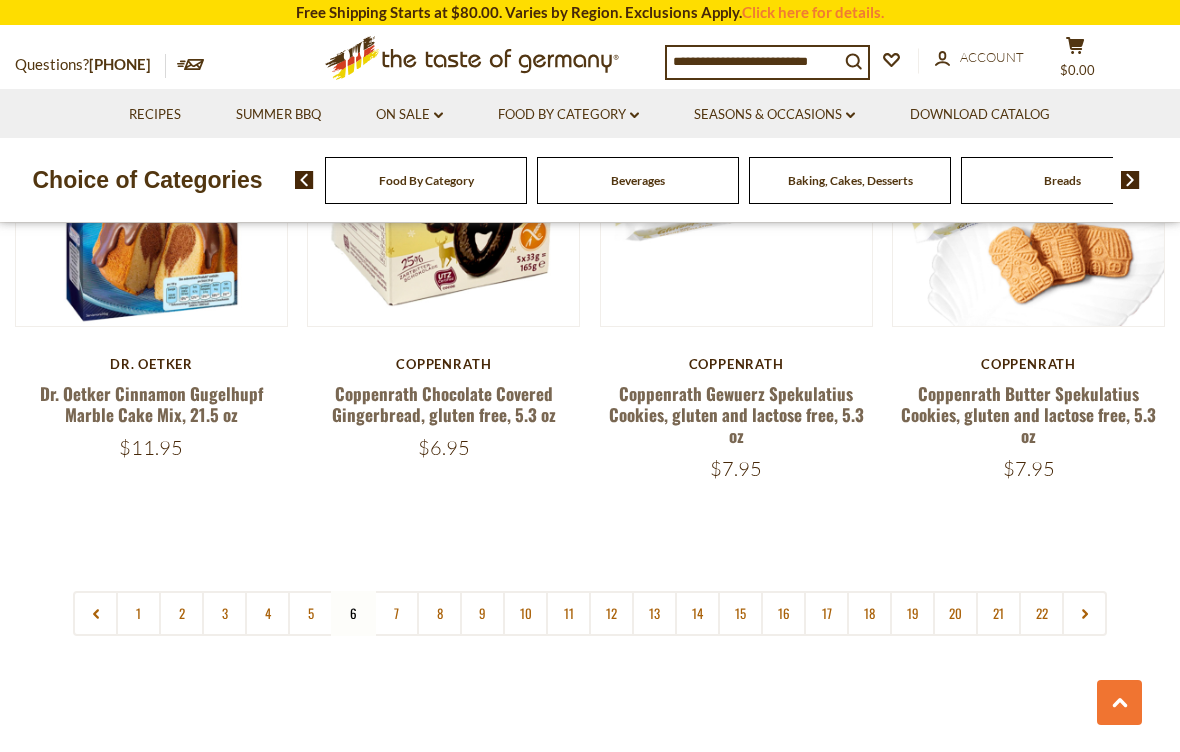 click on "7" at bounding box center (396, 613) 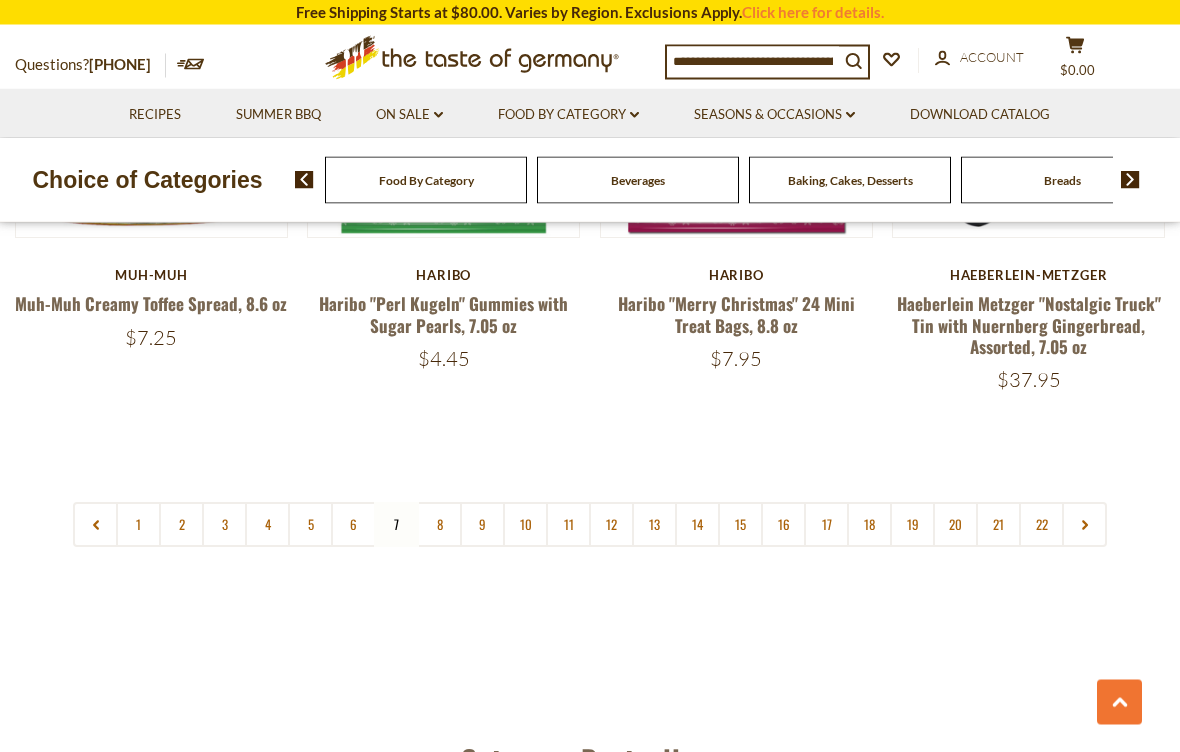 scroll, scrollTop: 4700, scrollLeft: 0, axis: vertical 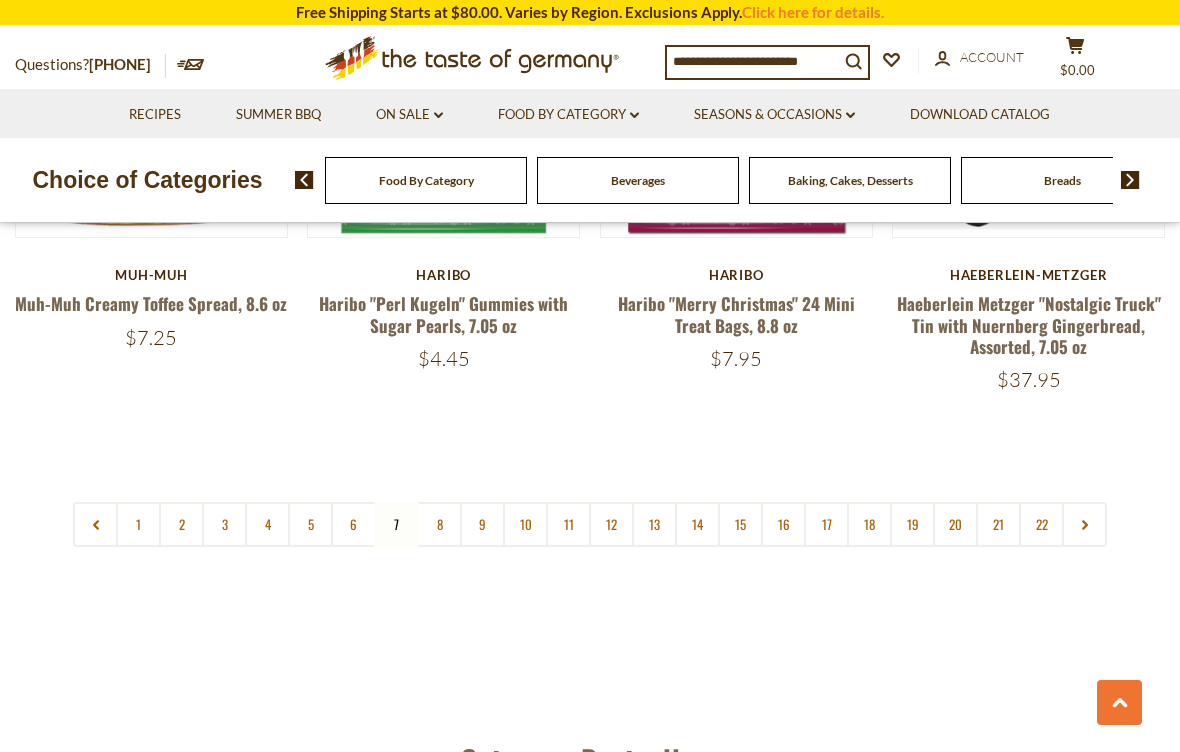 click on "8" at bounding box center (439, 524) 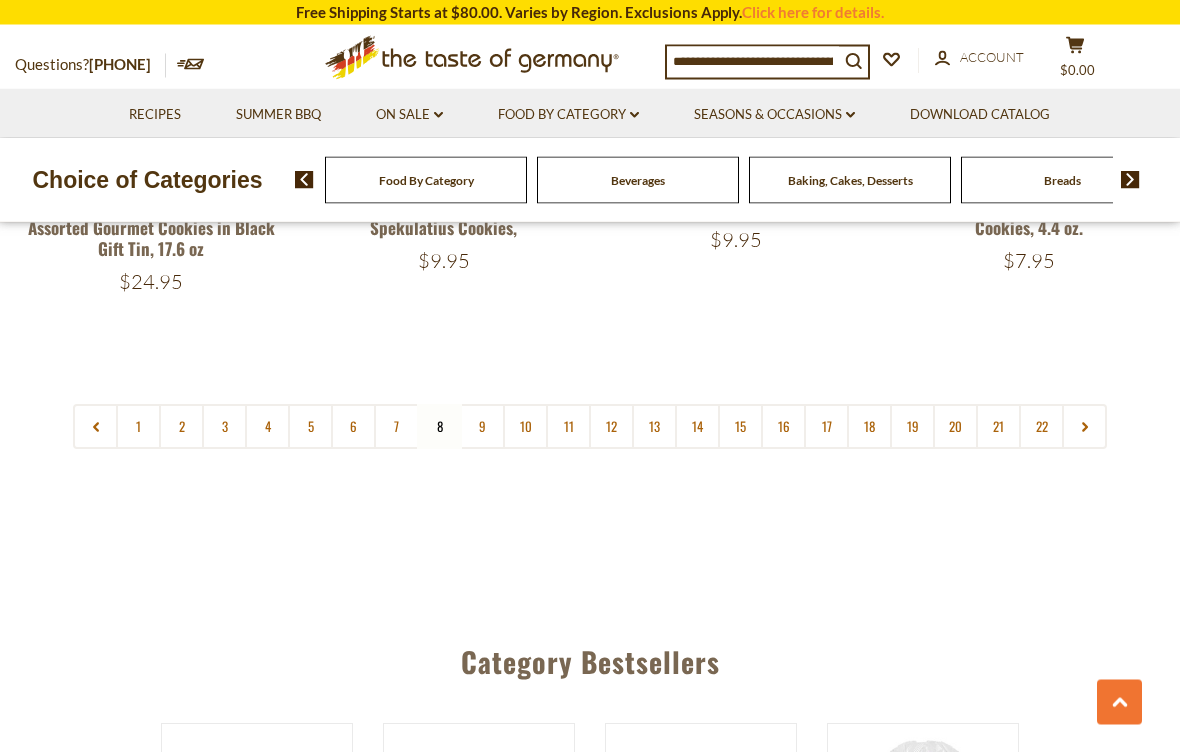 scroll, scrollTop: 4771, scrollLeft: 0, axis: vertical 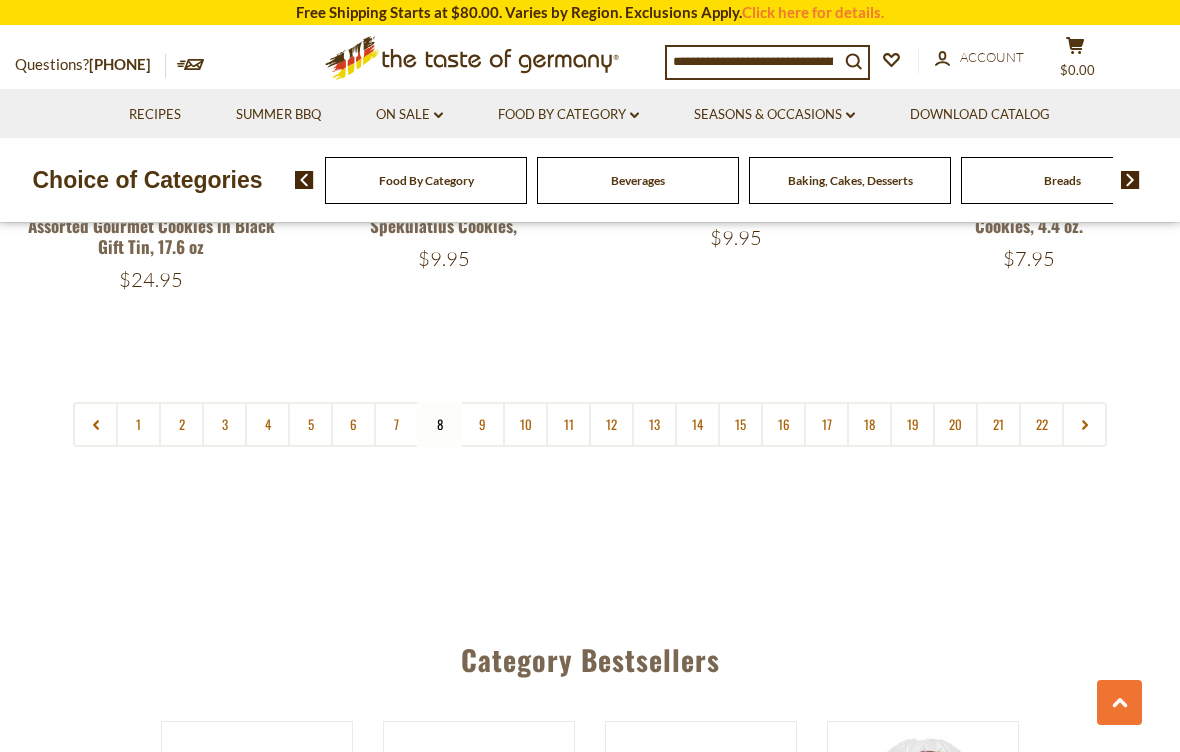 click on "9" at bounding box center (482, 424) 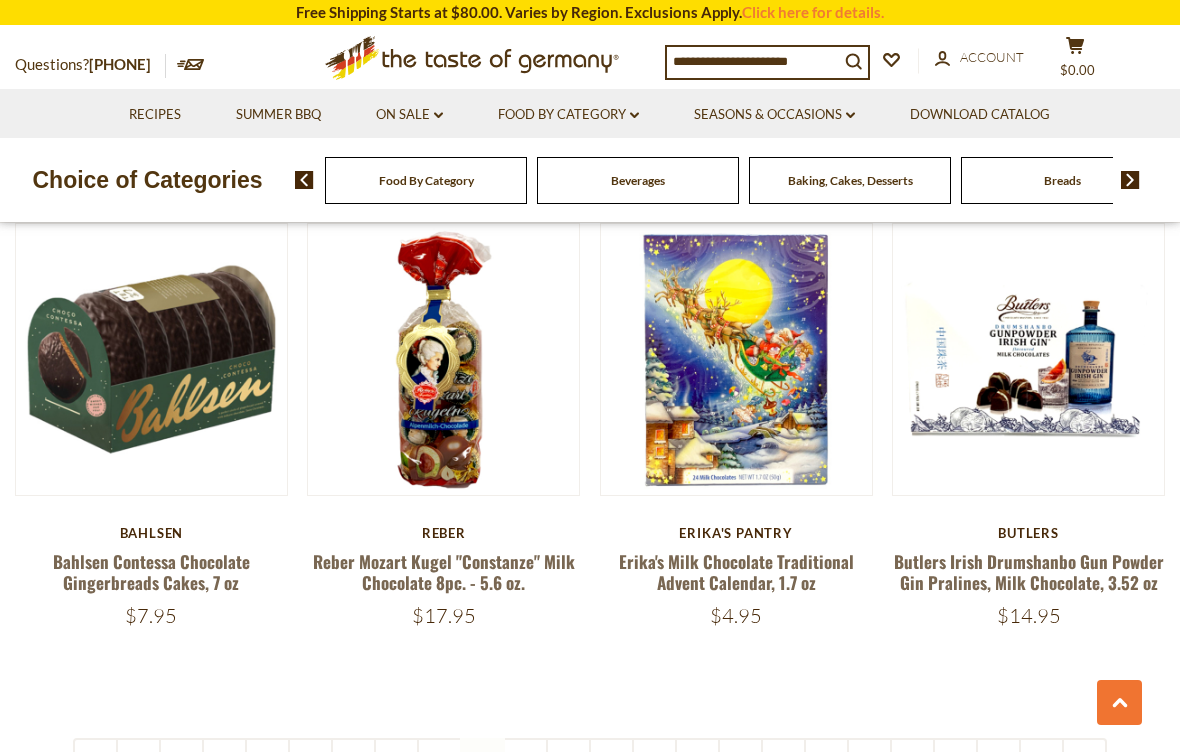 scroll, scrollTop: 4399, scrollLeft: 0, axis: vertical 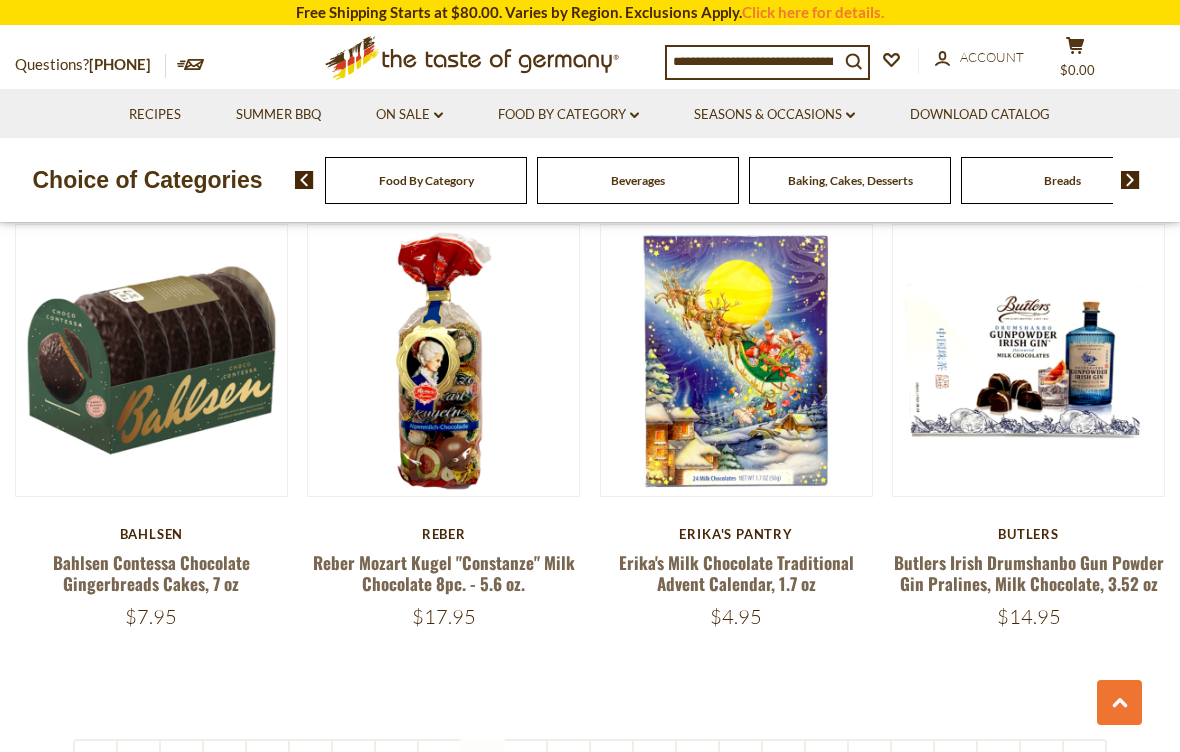 click on "10" at bounding box center [525, 761] 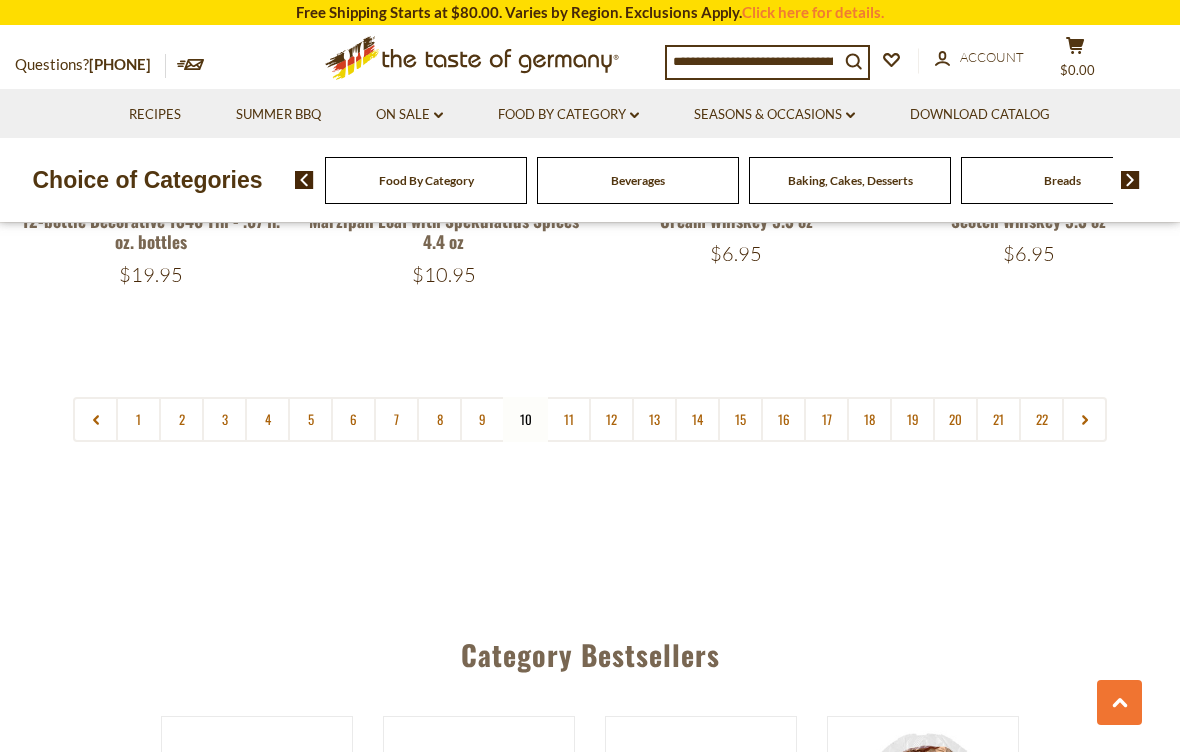 scroll, scrollTop: 4694, scrollLeft: 0, axis: vertical 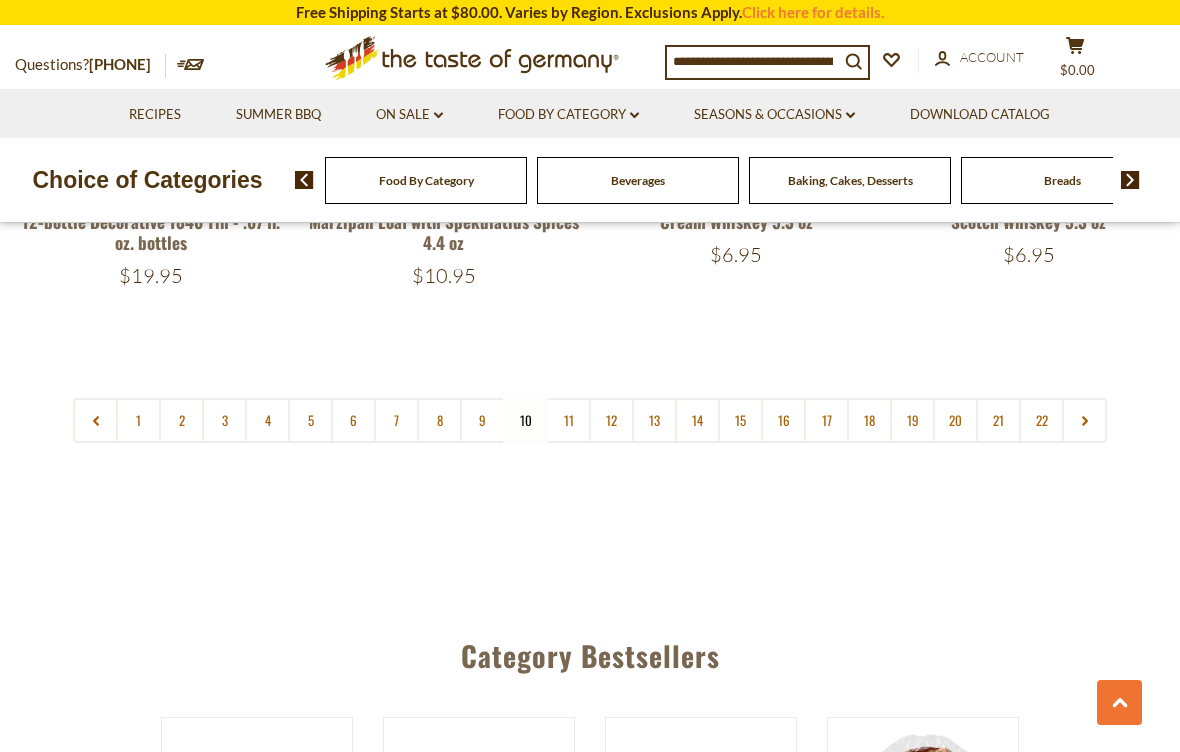 click on "11" at bounding box center (568, 420) 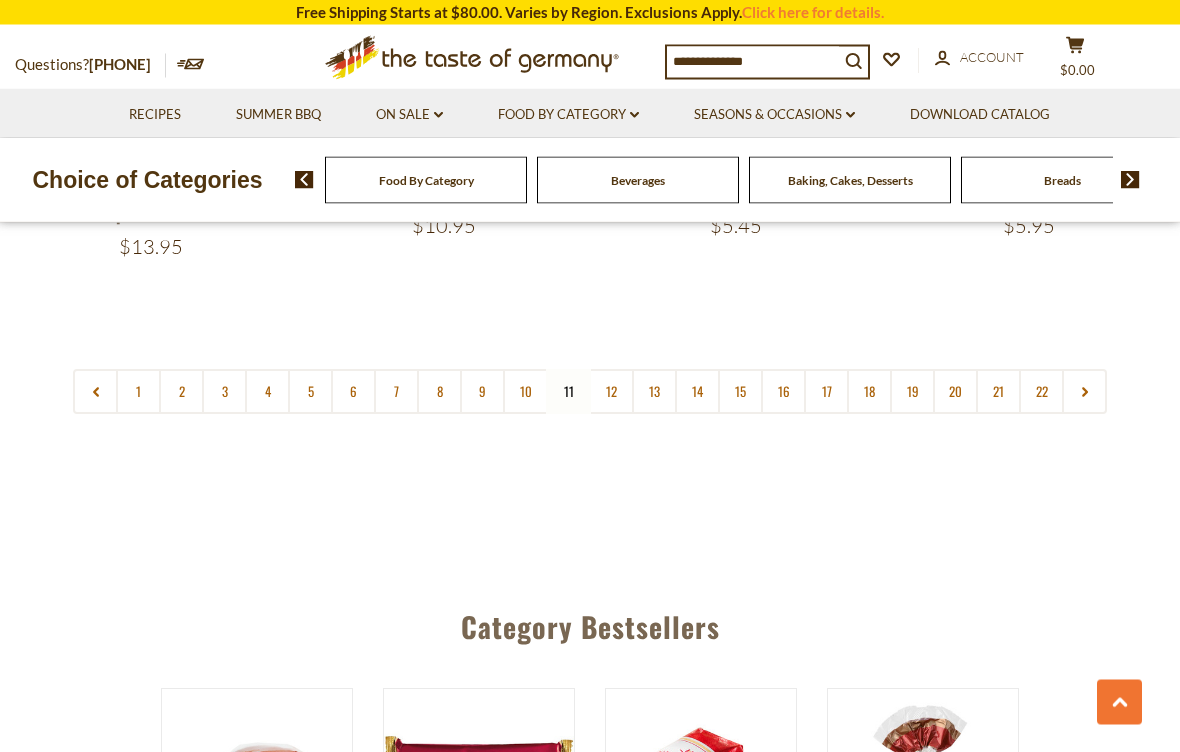 scroll, scrollTop: 4787, scrollLeft: 0, axis: vertical 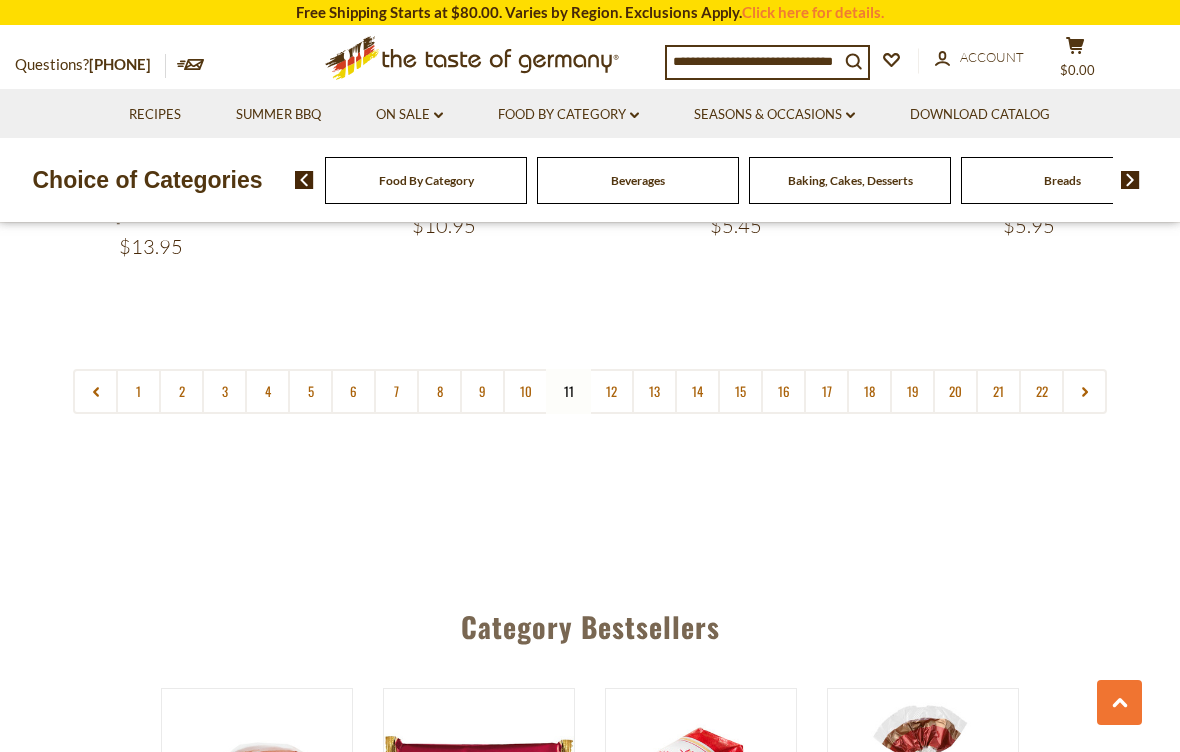click on "12" at bounding box center [611, 391] 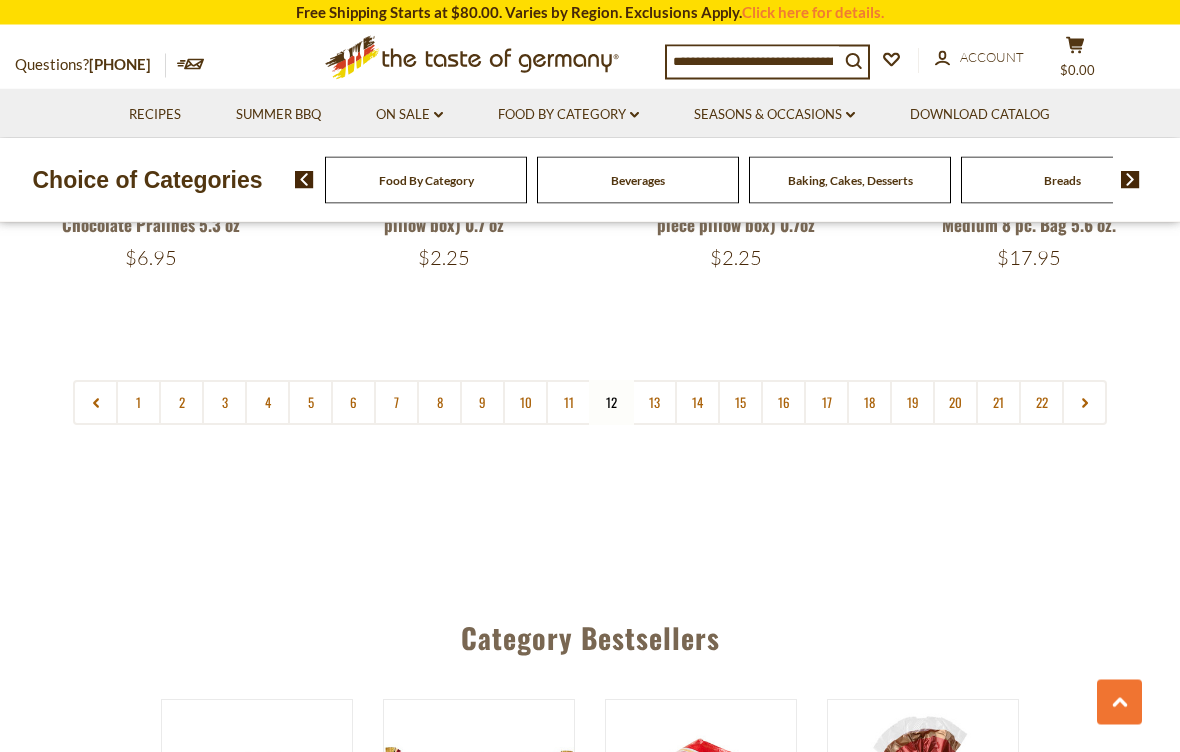 scroll, scrollTop: 4581, scrollLeft: 0, axis: vertical 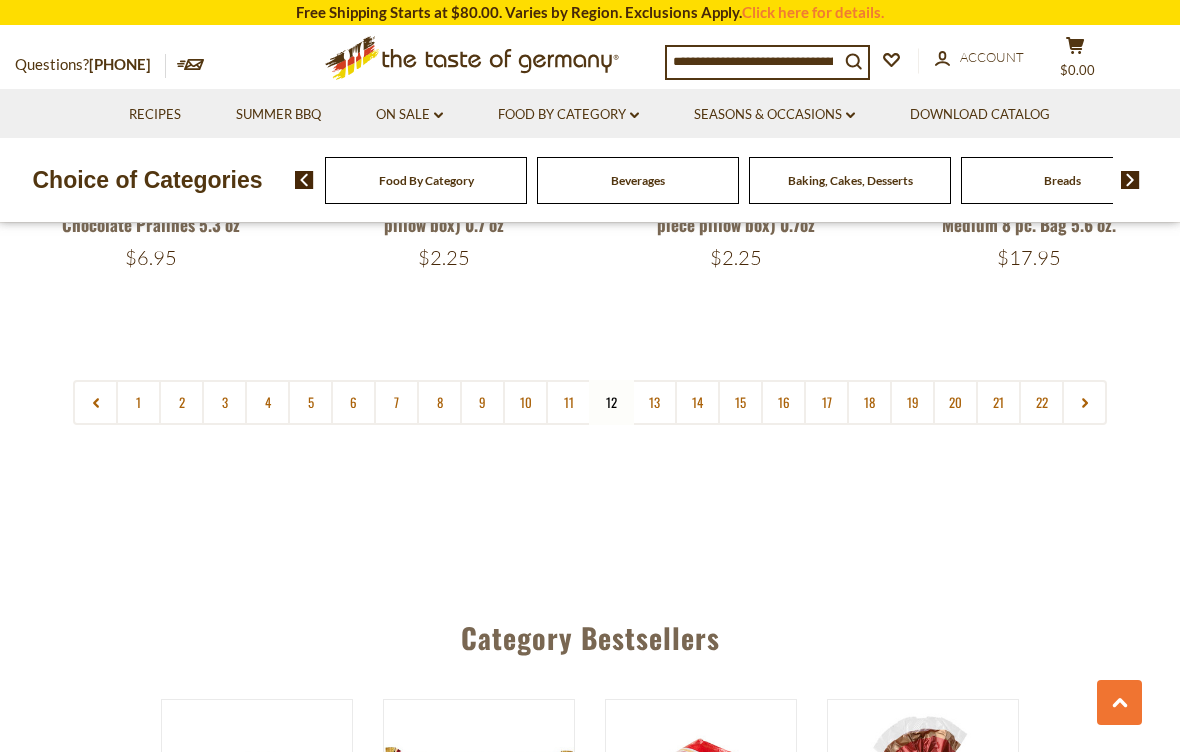 click on "13" at bounding box center (654, 402) 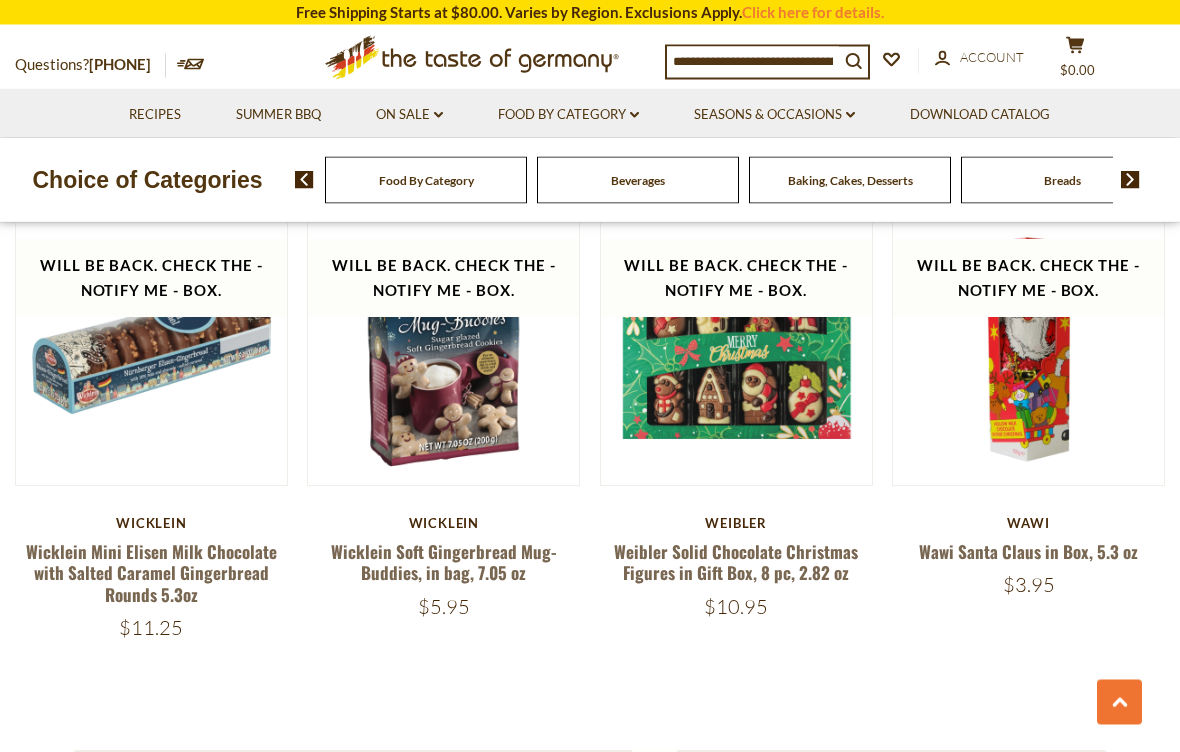 scroll, scrollTop: 4328, scrollLeft: 0, axis: vertical 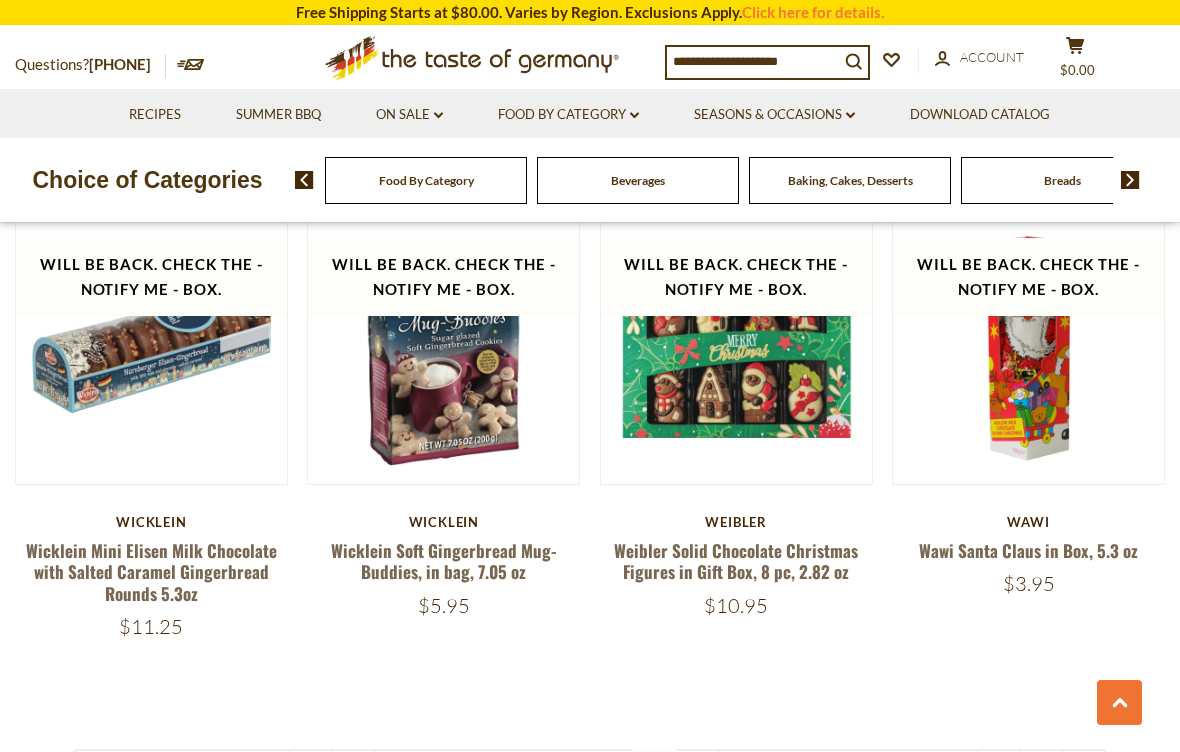 click on "14" at bounding box center [697, 771] 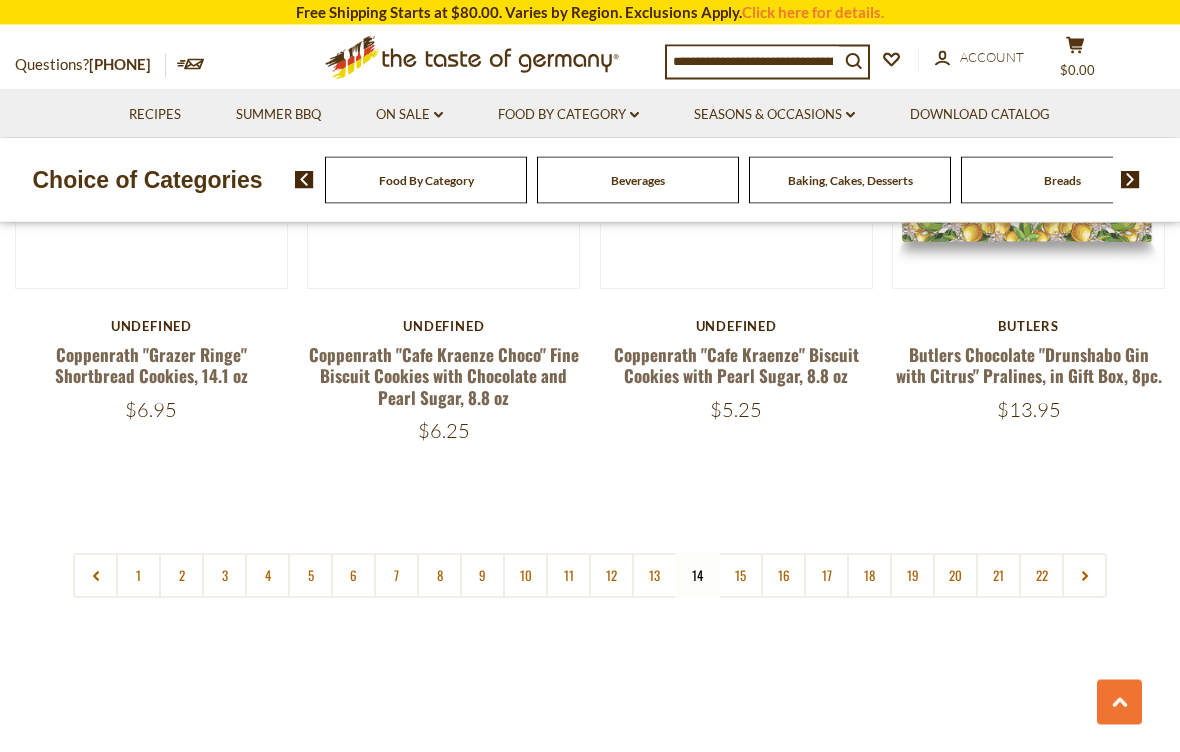scroll, scrollTop: 4549, scrollLeft: 0, axis: vertical 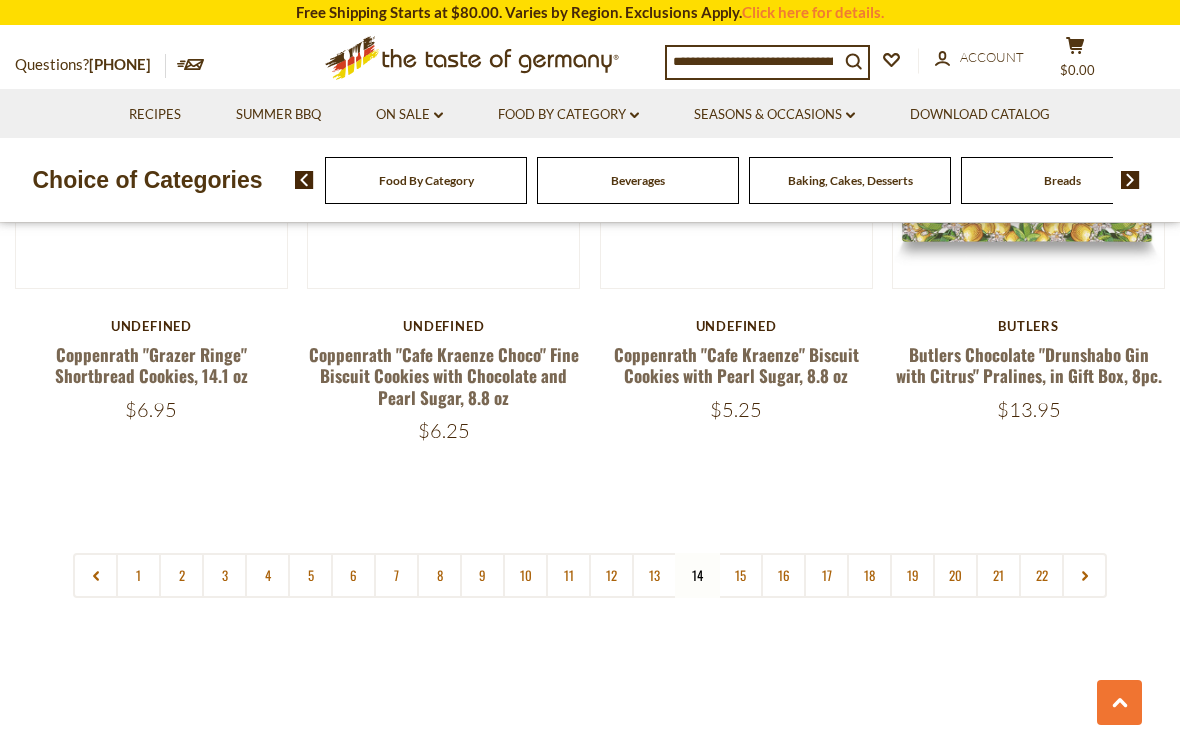 click on "15" at bounding box center [740, 575] 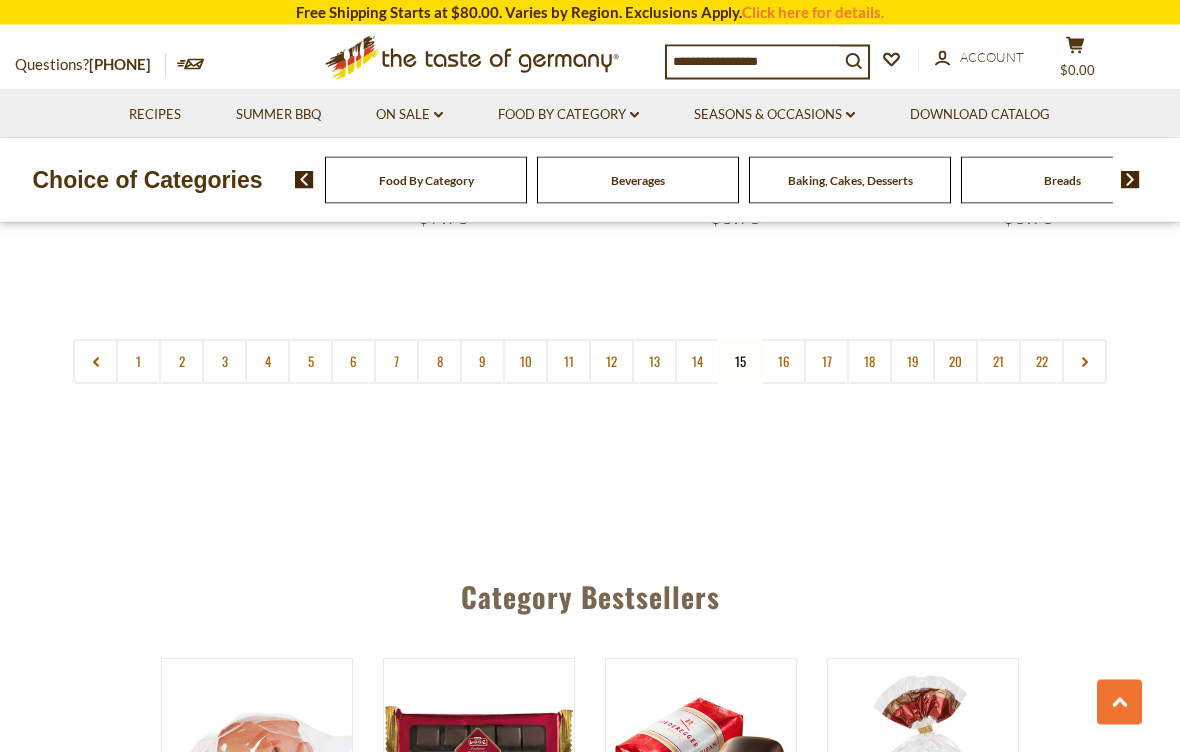 scroll, scrollTop: 4754, scrollLeft: 0, axis: vertical 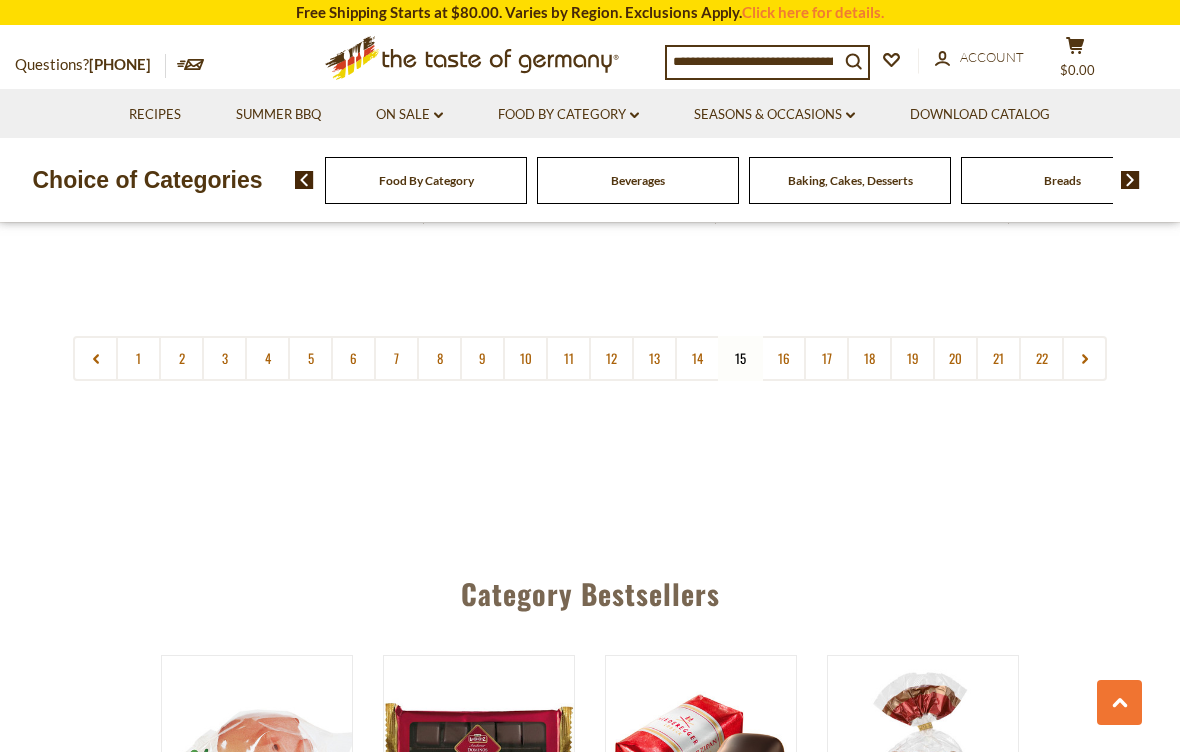 click on "16" at bounding box center [783, 358] 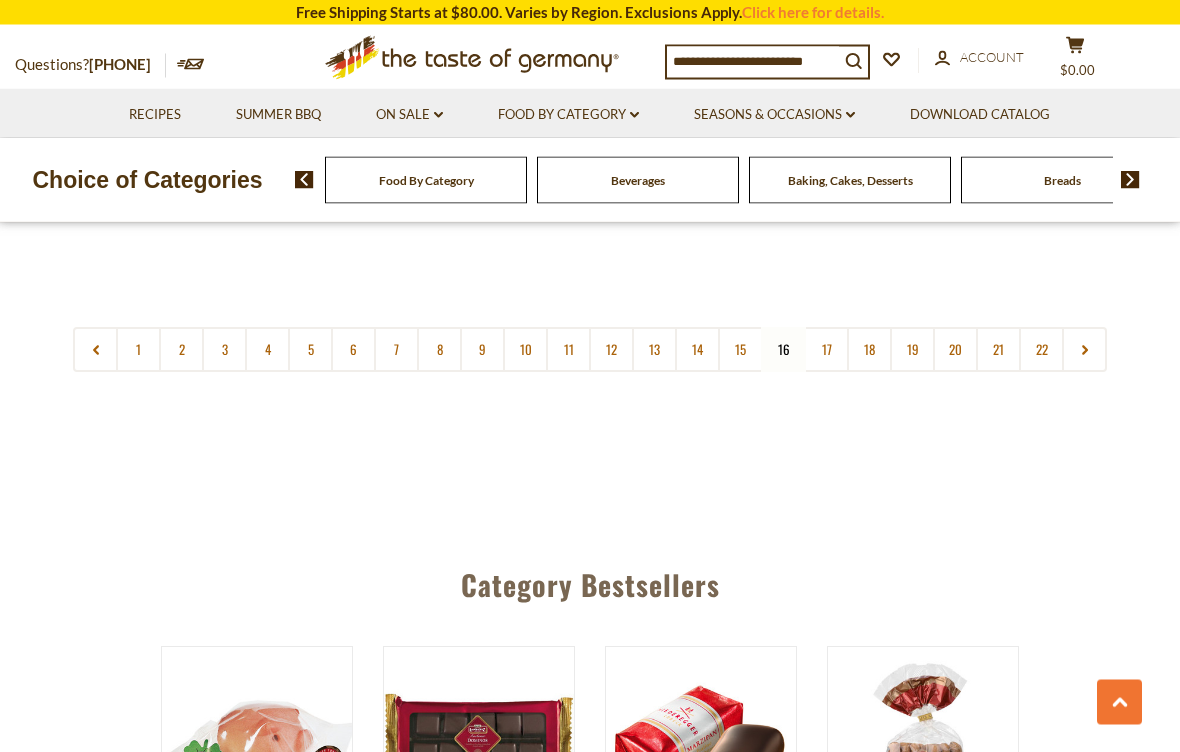 scroll, scrollTop: 4758, scrollLeft: 0, axis: vertical 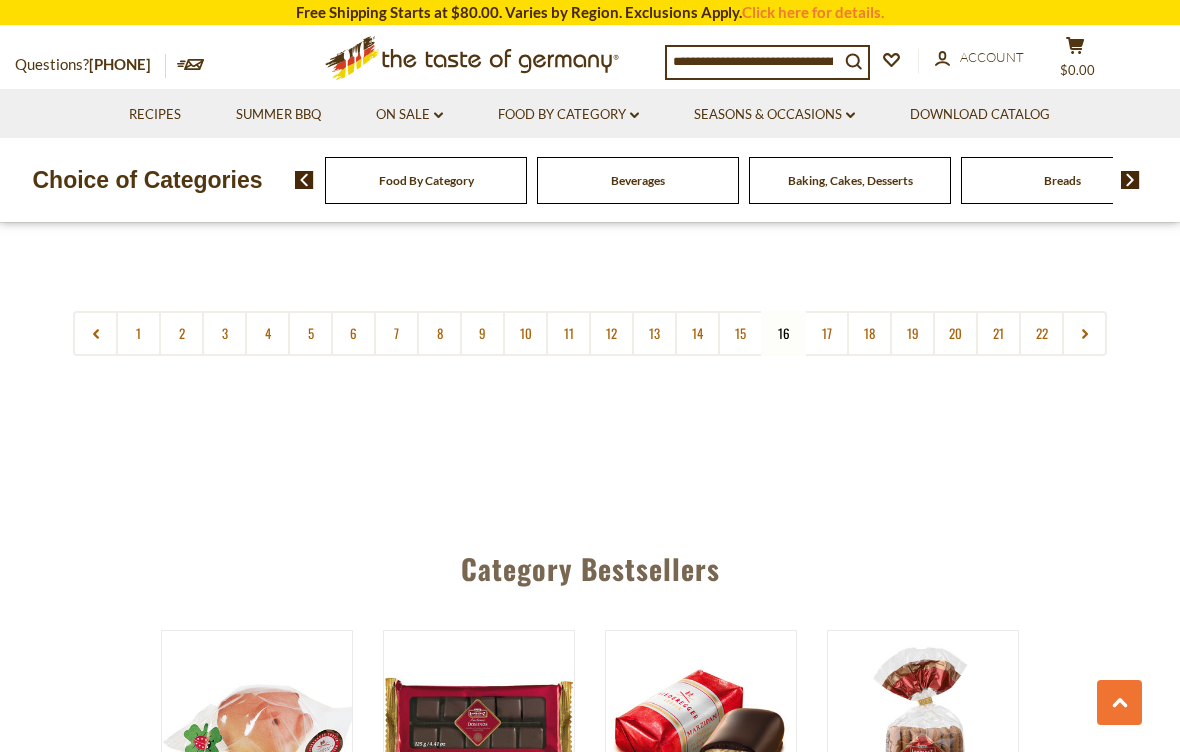 click on "17" at bounding box center [826, 333] 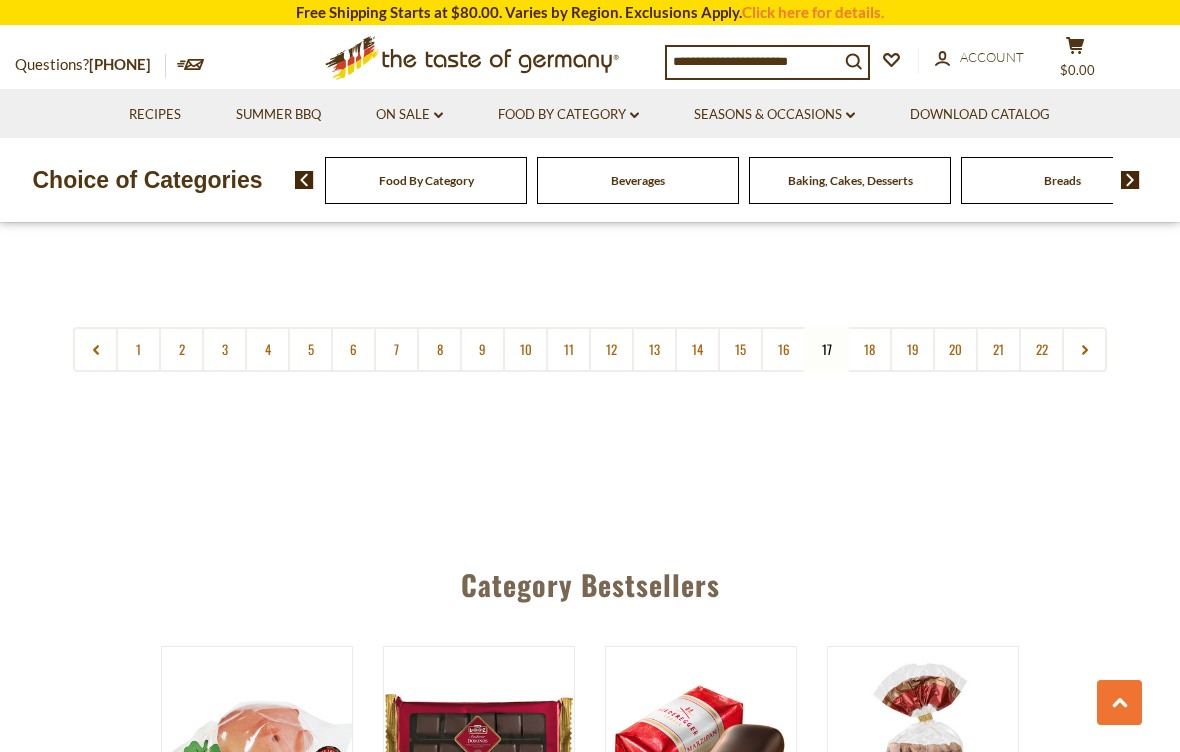 scroll, scrollTop: 4787, scrollLeft: 0, axis: vertical 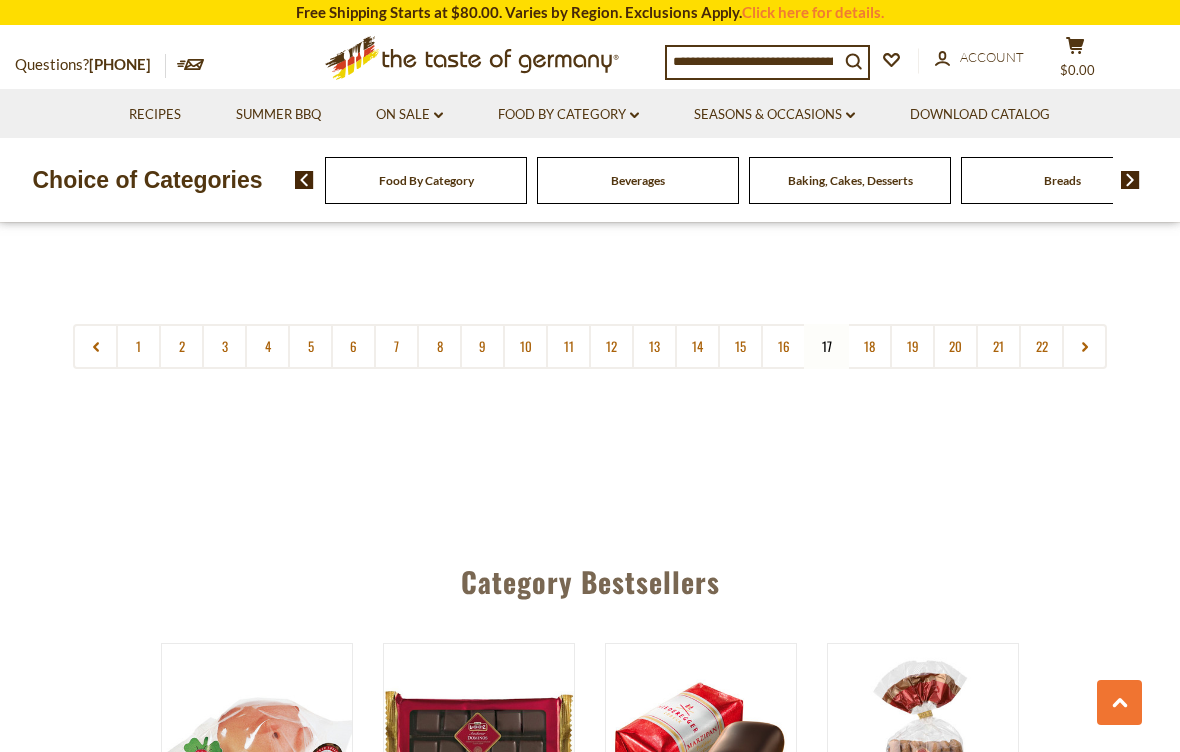 click on "18" at bounding box center [869, 346] 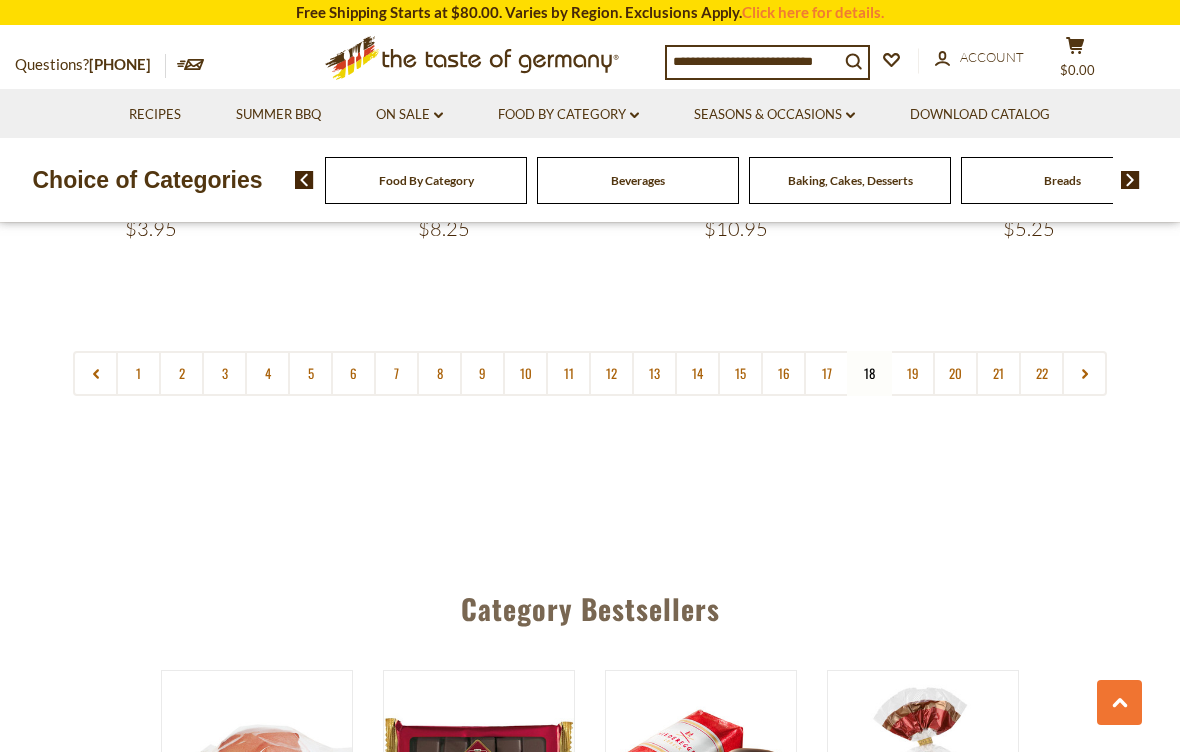 scroll, scrollTop: 4781, scrollLeft: 0, axis: vertical 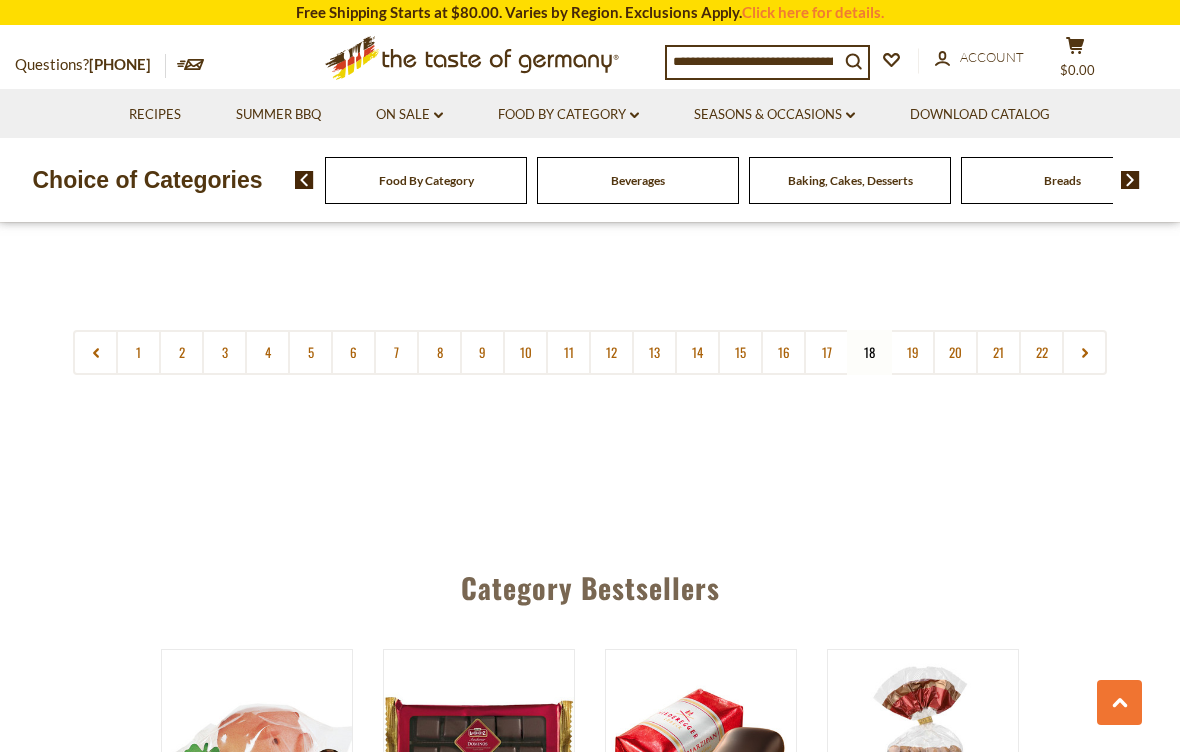 click on "19" at bounding box center [912, 352] 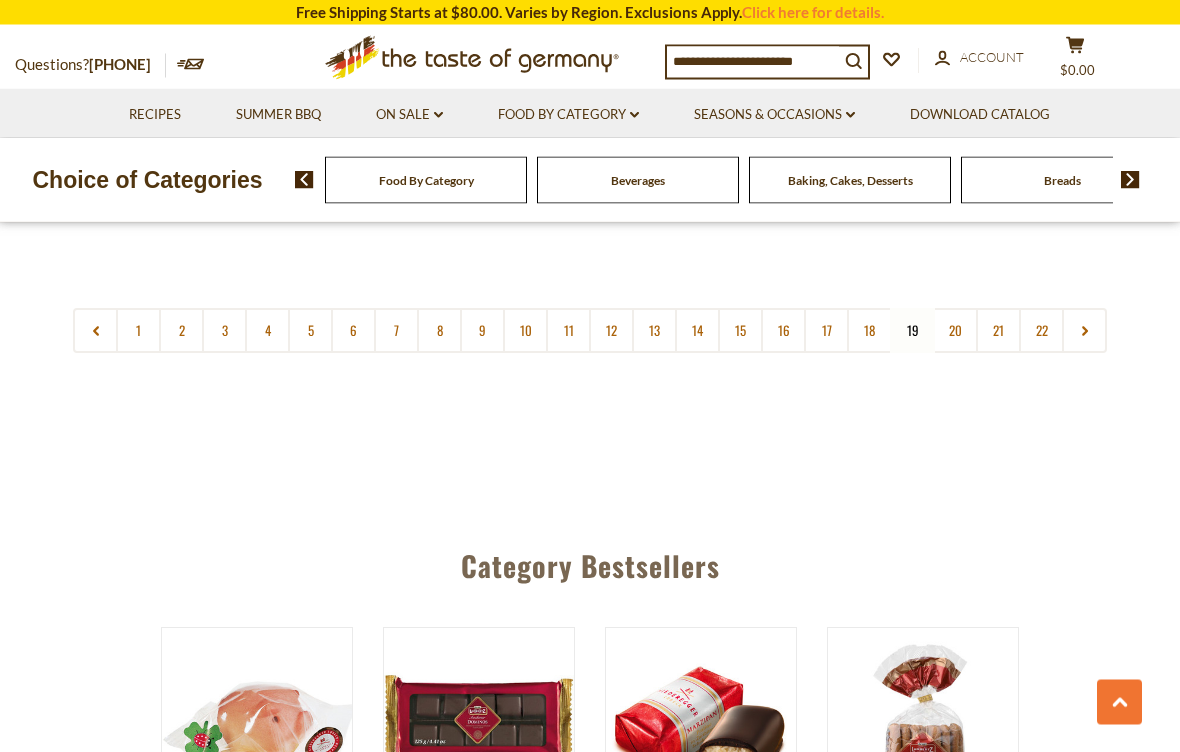 scroll, scrollTop: 4802, scrollLeft: 0, axis: vertical 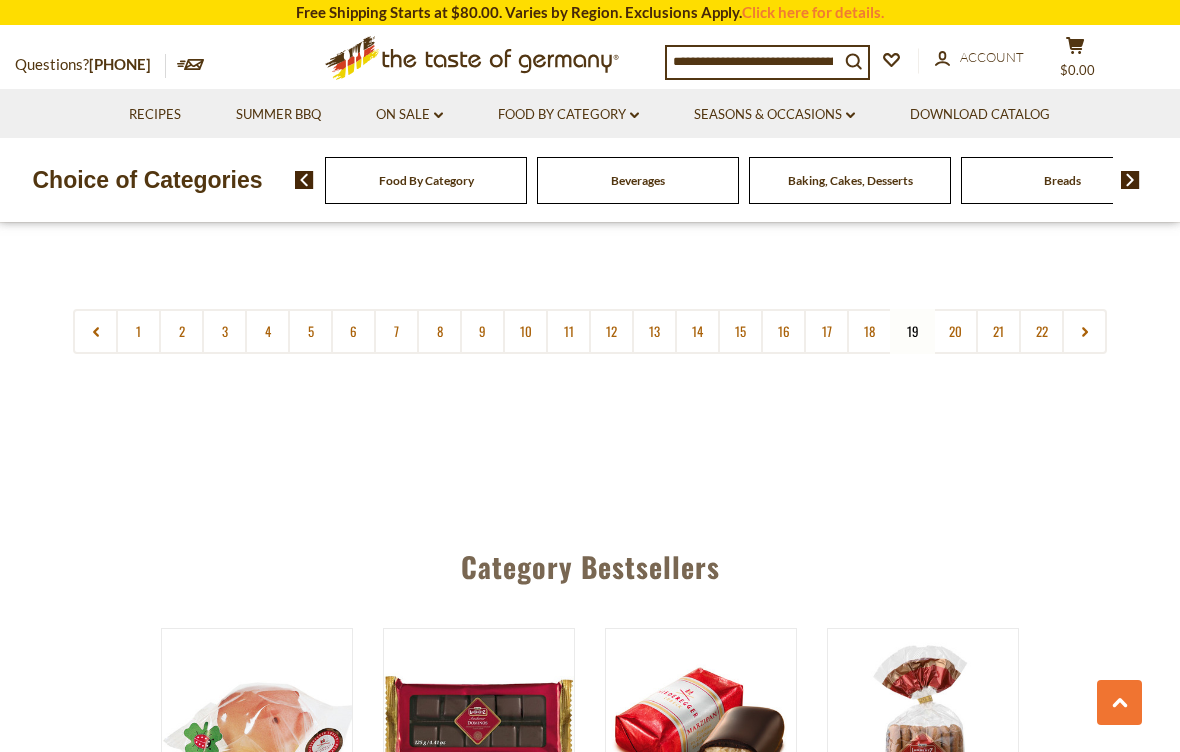 click on "20" at bounding box center [955, 331] 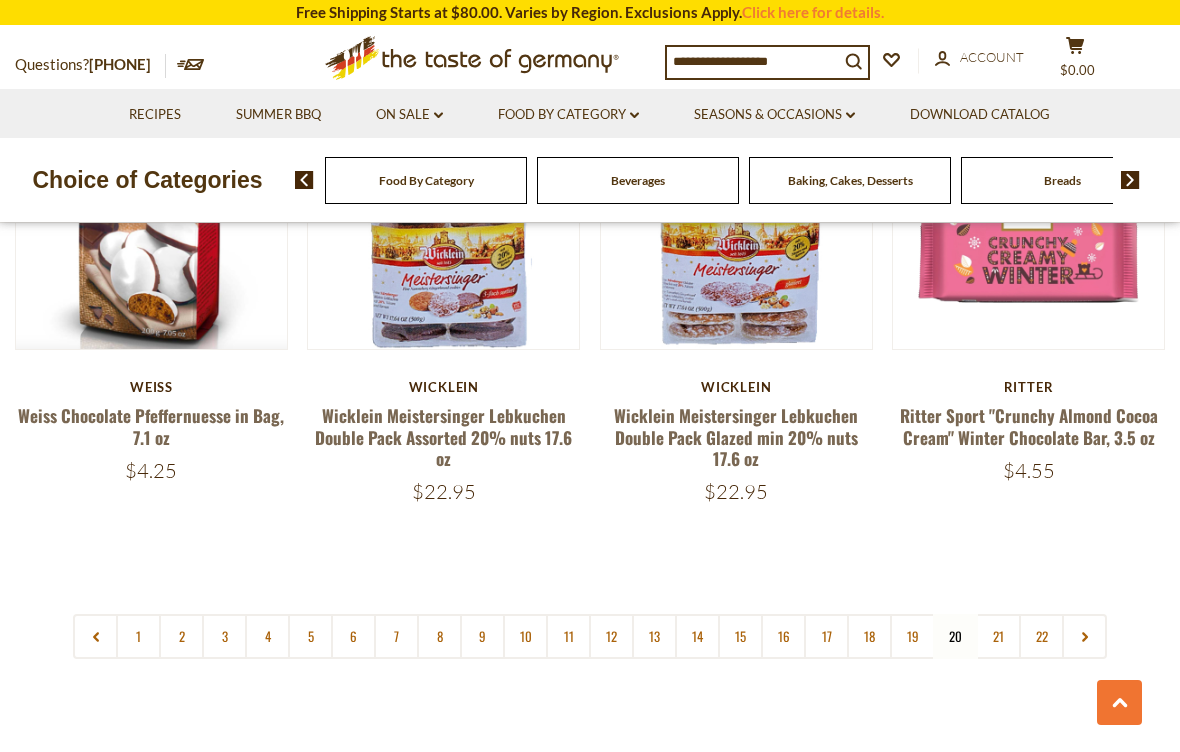 scroll, scrollTop: 4524, scrollLeft: 0, axis: vertical 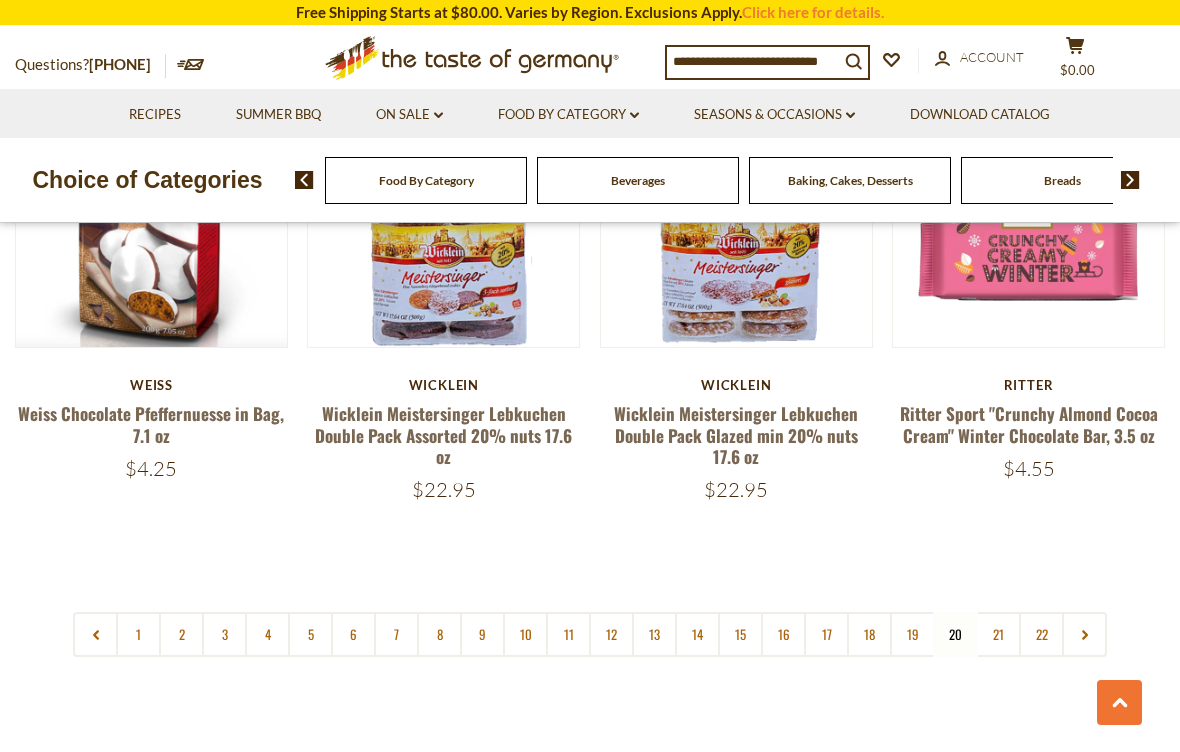 click on "21" at bounding box center [998, 634] 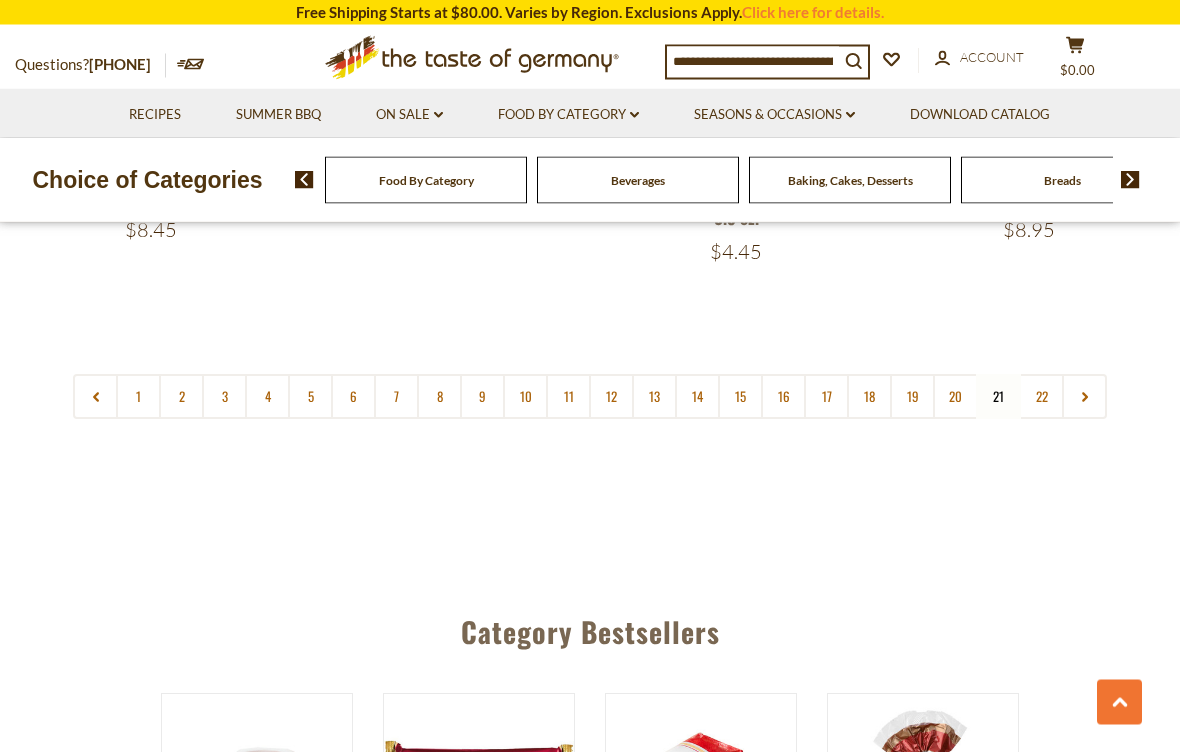 scroll, scrollTop: 4691, scrollLeft: 0, axis: vertical 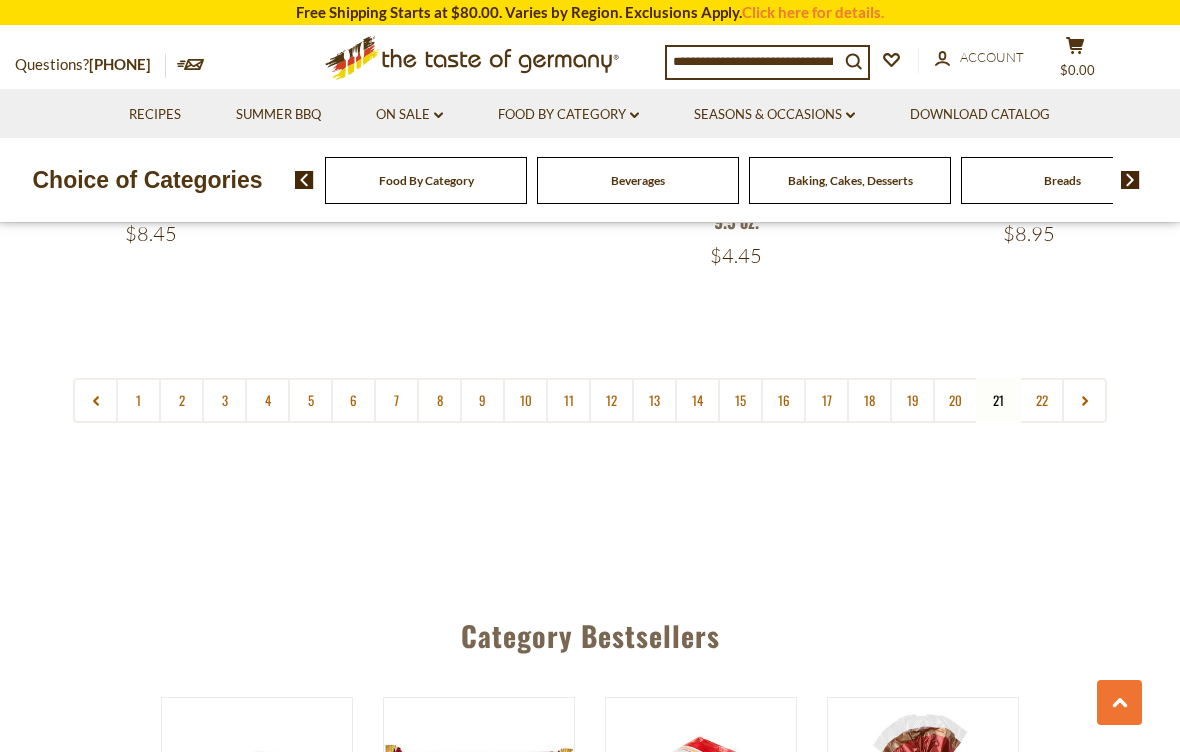 click on "22" at bounding box center [1041, 400] 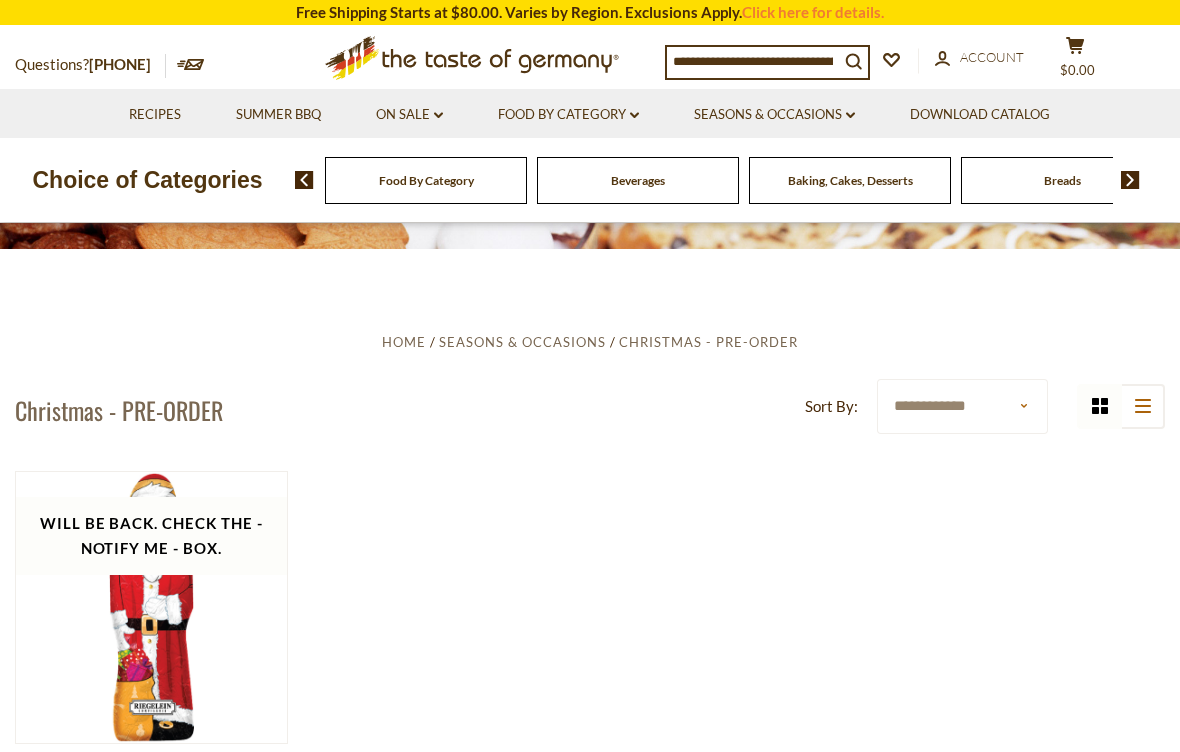 scroll, scrollTop: 266, scrollLeft: 0, axis: vertical 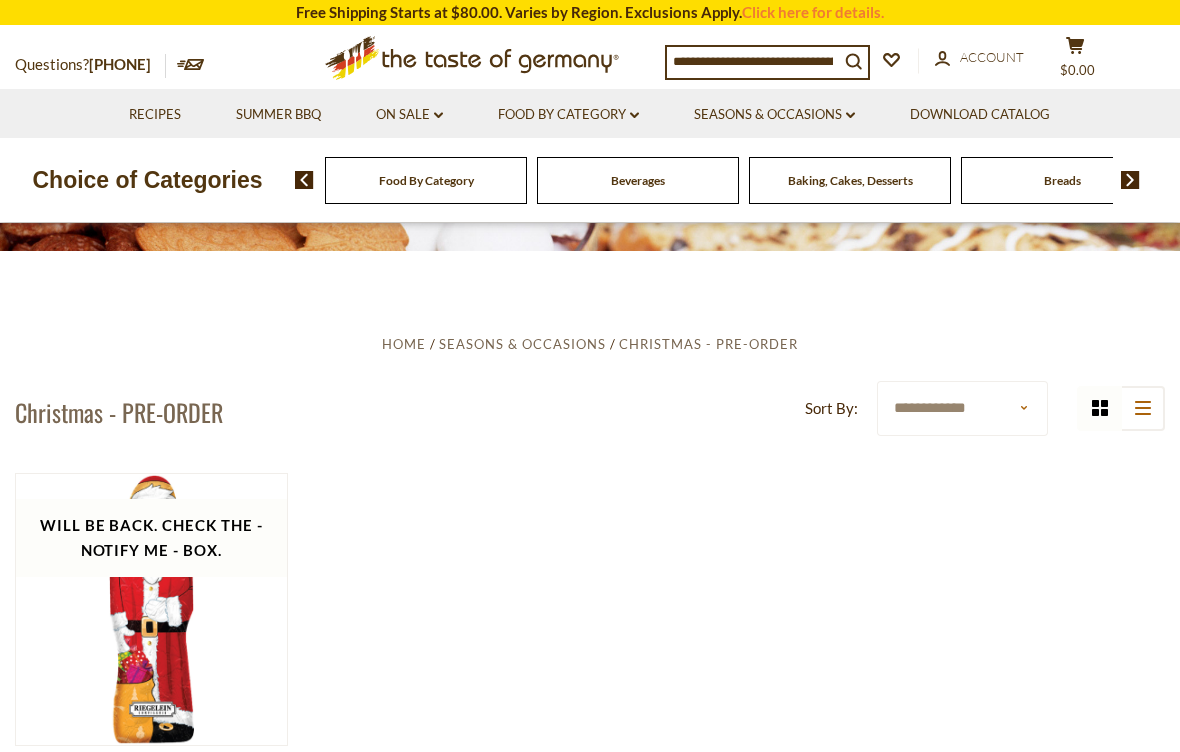 click at bounding box center [753, 61] 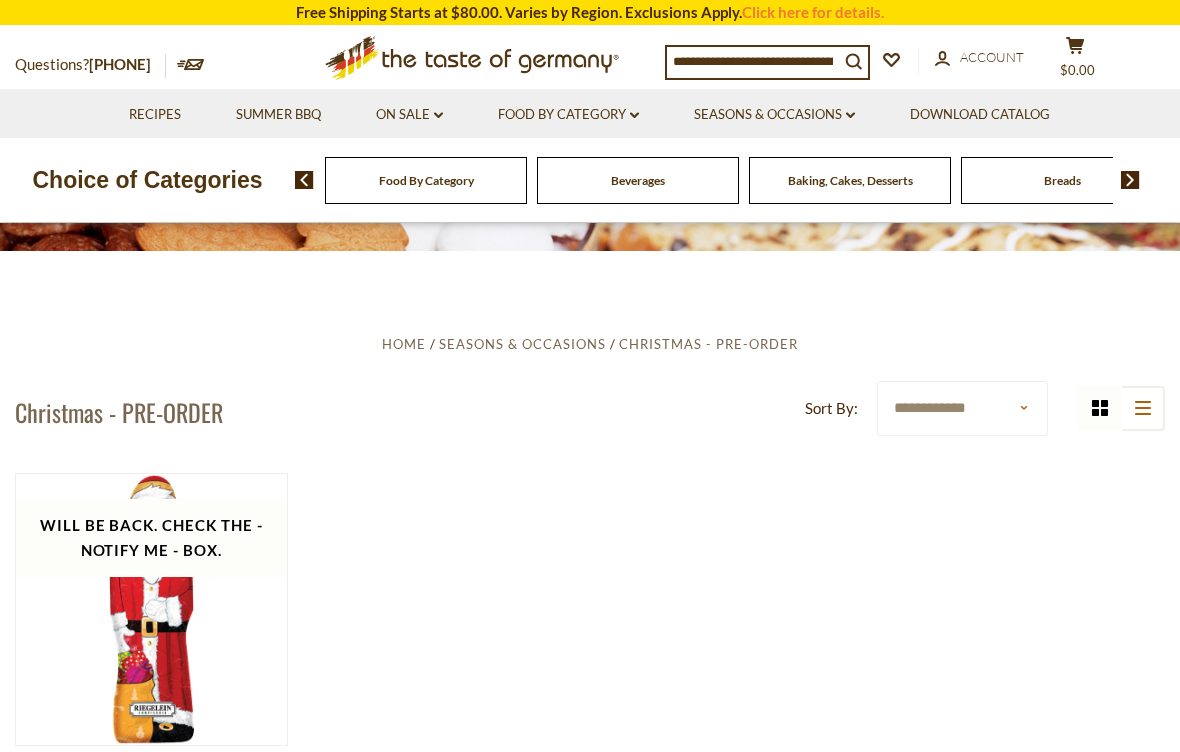 scroll, scrollTop: 265, scrollLeft: 0, axis: vertical 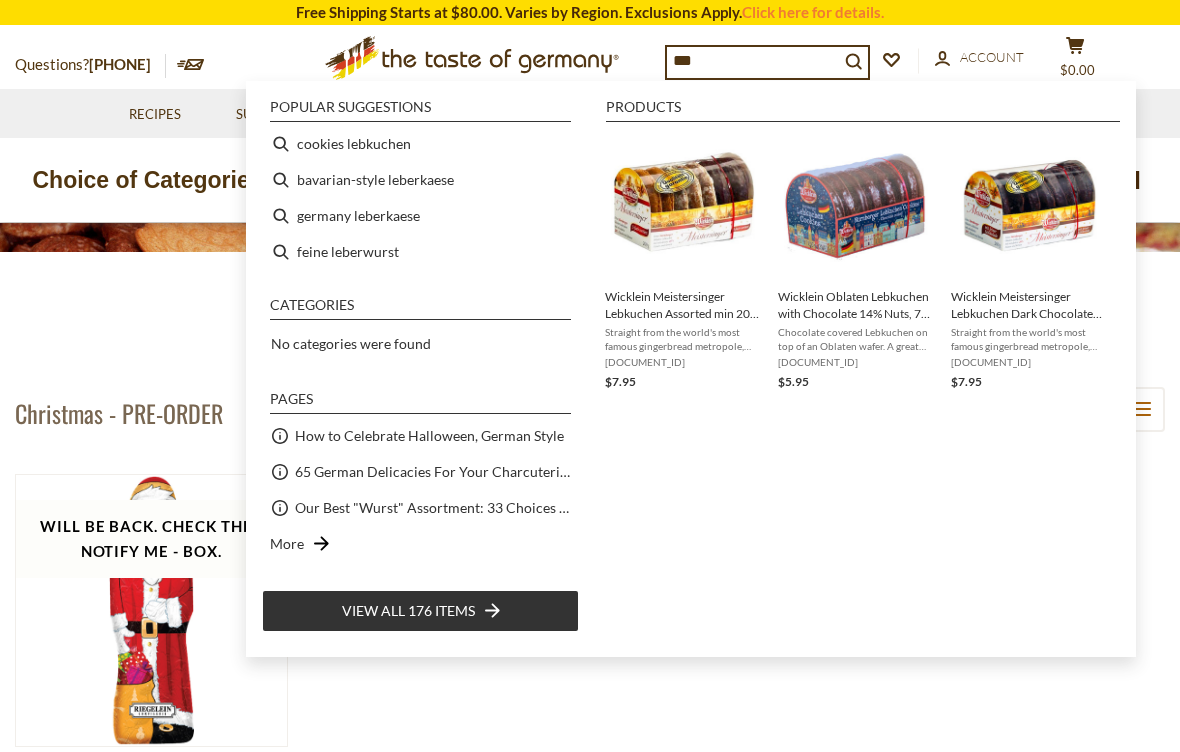 click on "cookies lebkuchen" at bounding box center (420, 144) 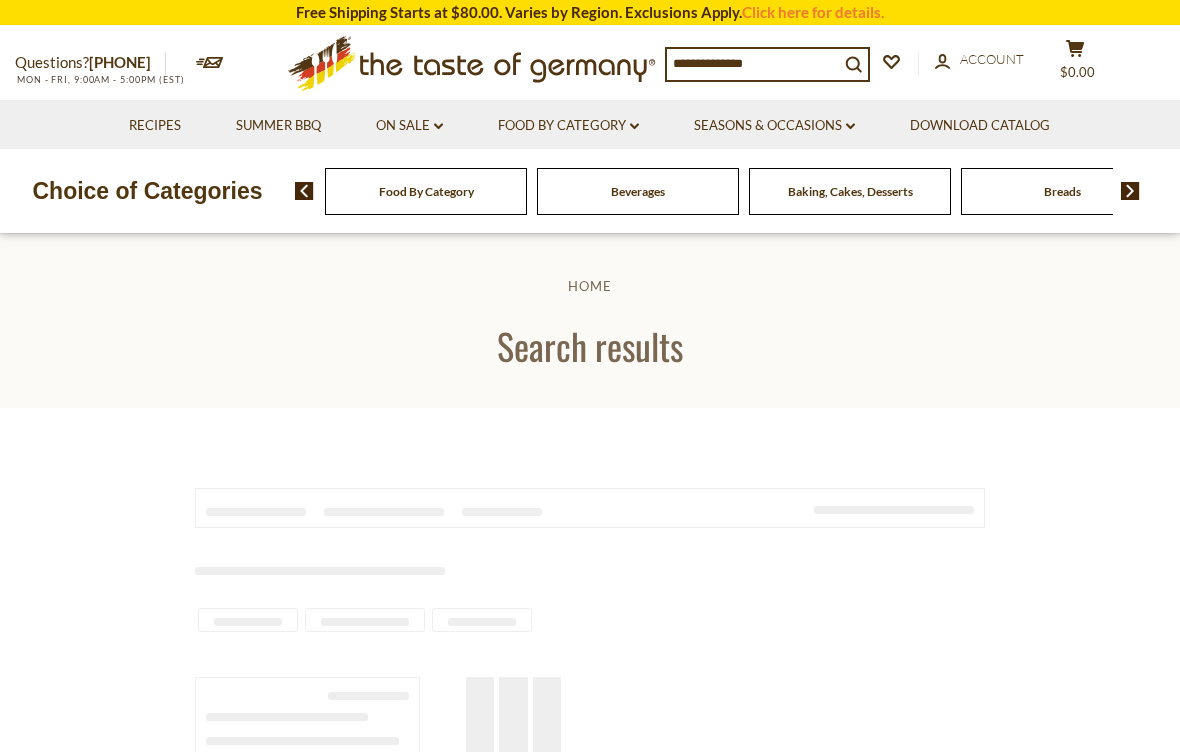 scroll, scrollTop: 0, scrollLeft: 0, axis: both 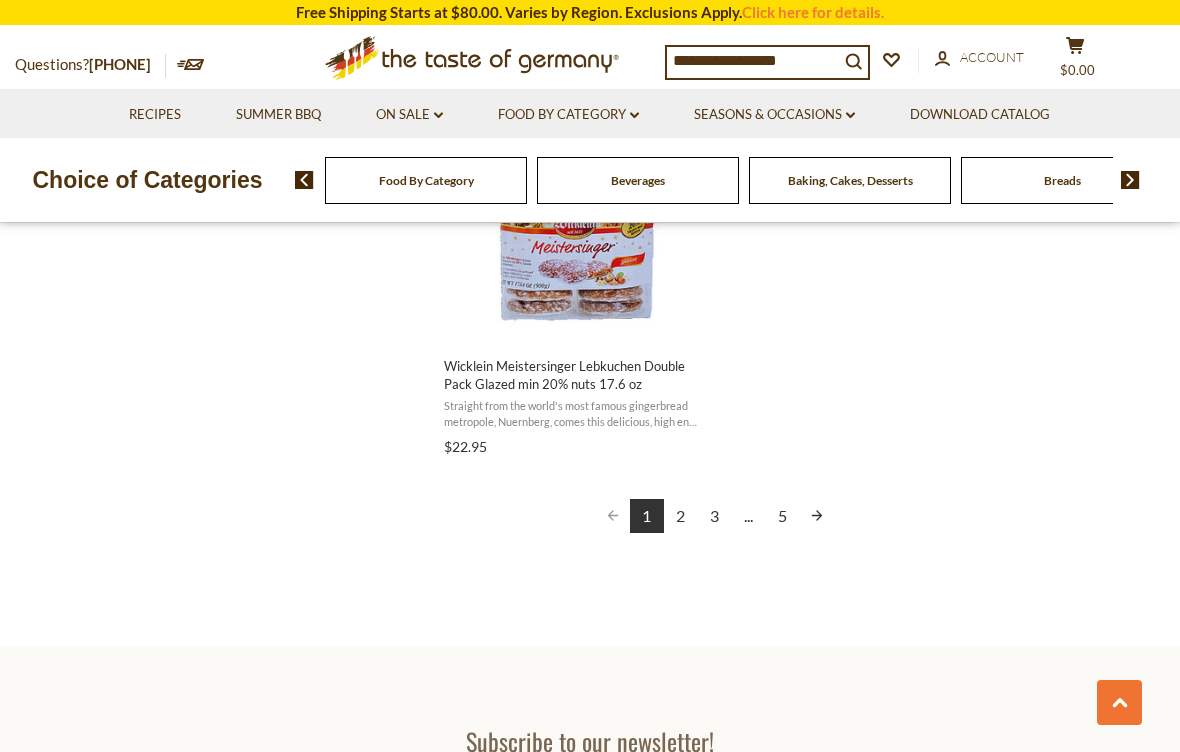 click on "2" at bounding box center (681, 516) 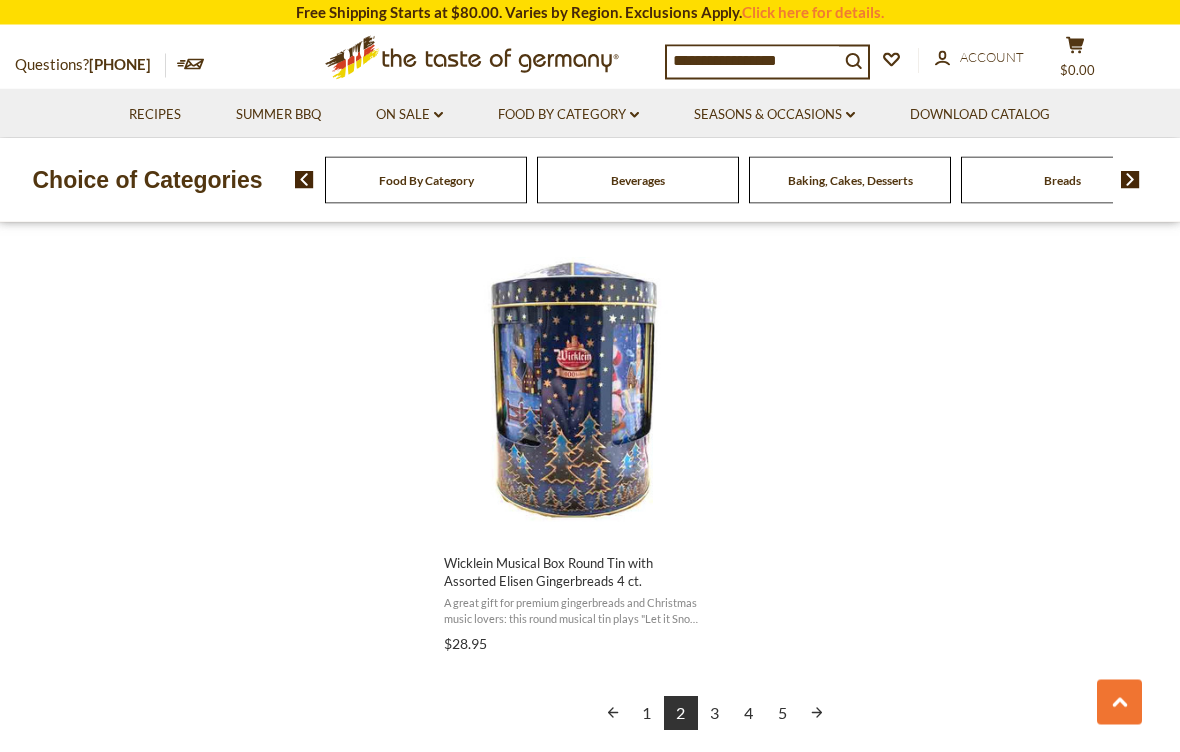 scroll, scrollTop: 3424, scrollLeft: 0, axis: vertical 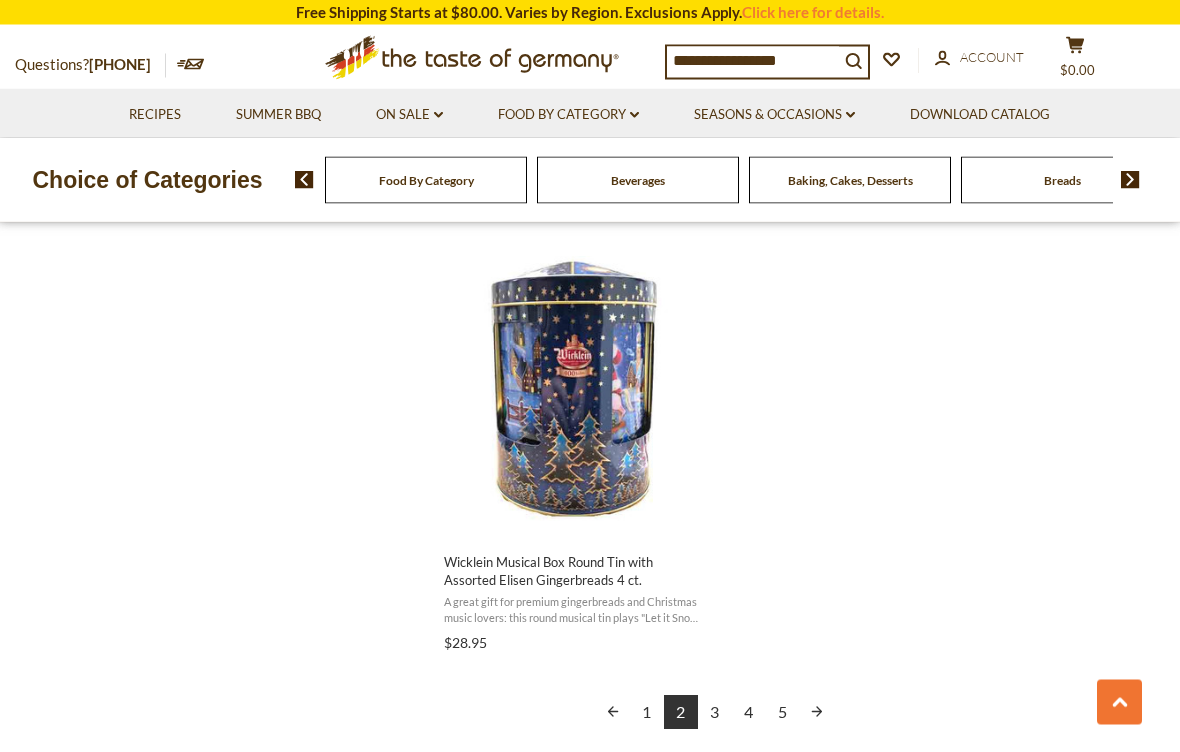 click on "3" at bounding box center [715, 713] 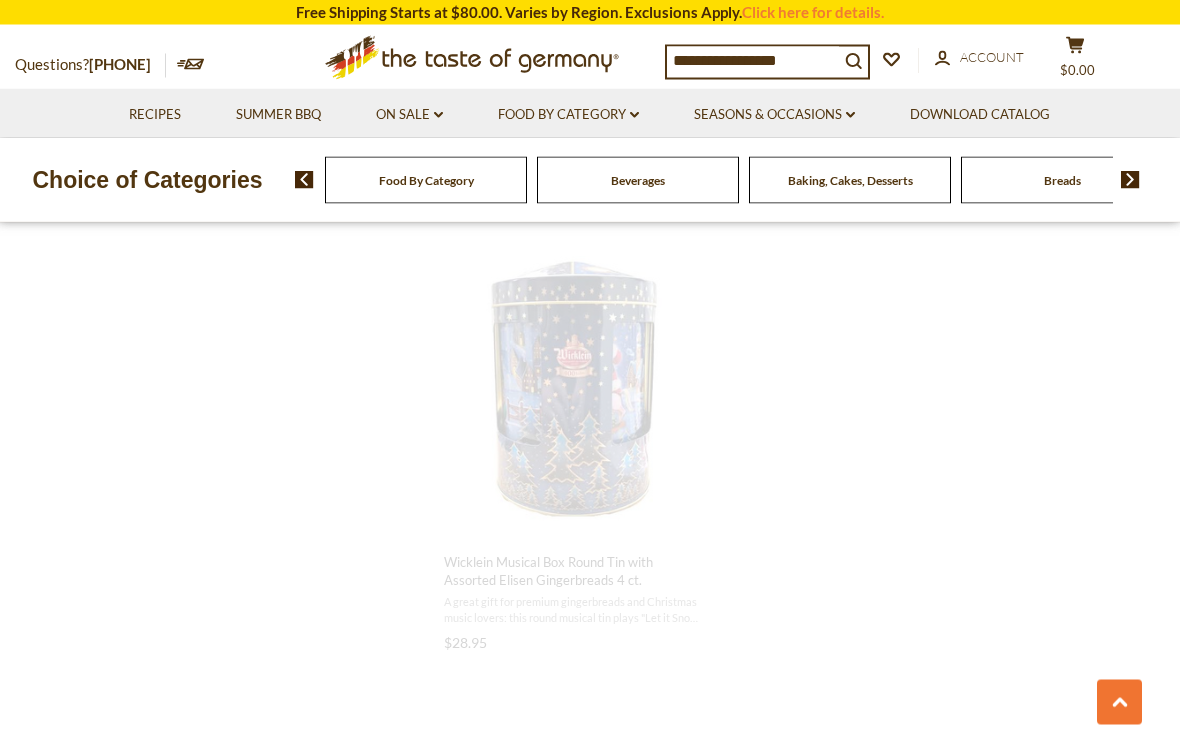 scroll, scrollTop: 1431, scrollLeft: 0, axis: vertical 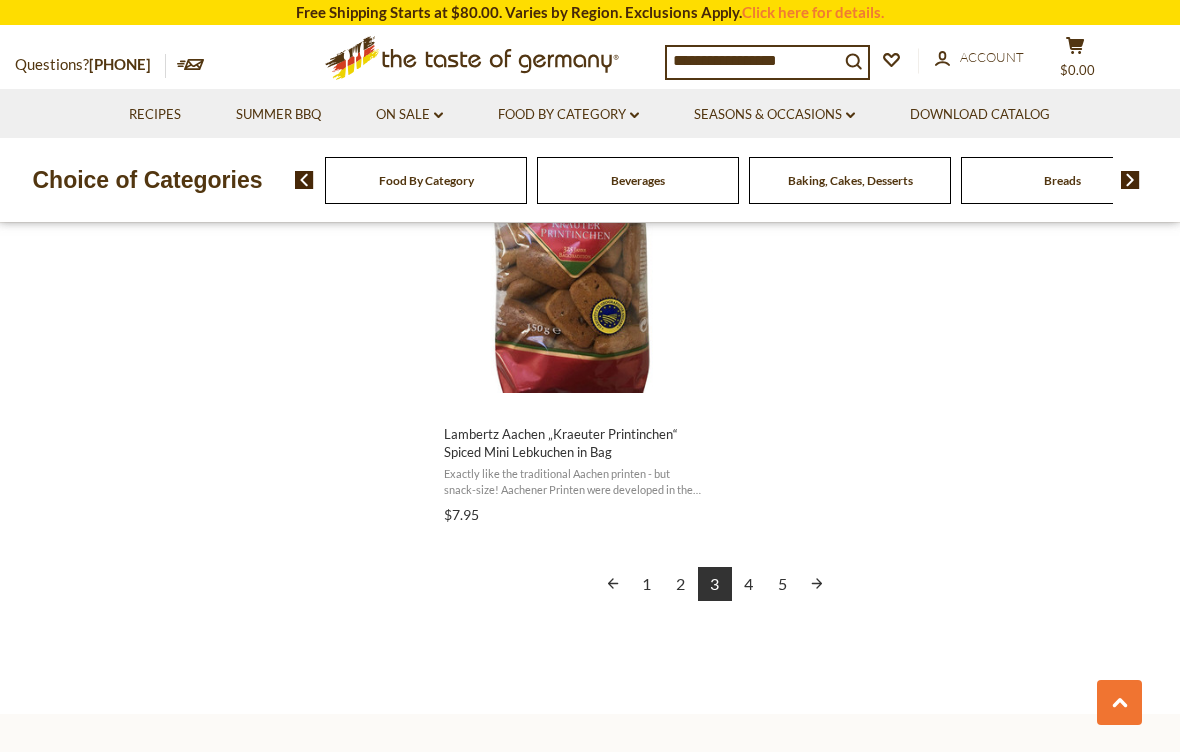 click on "5" at bounding box center [783, 584] 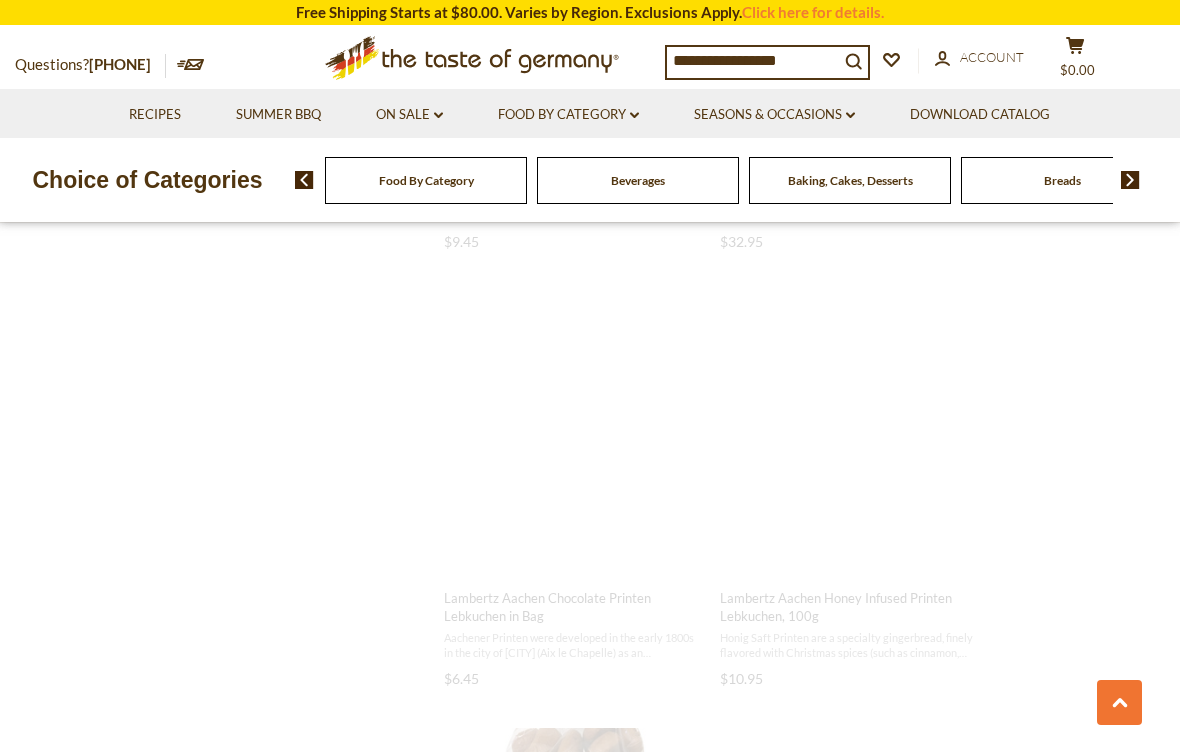 scroll, scrollTop: 186, scrollLeft: 0, axis: vertical 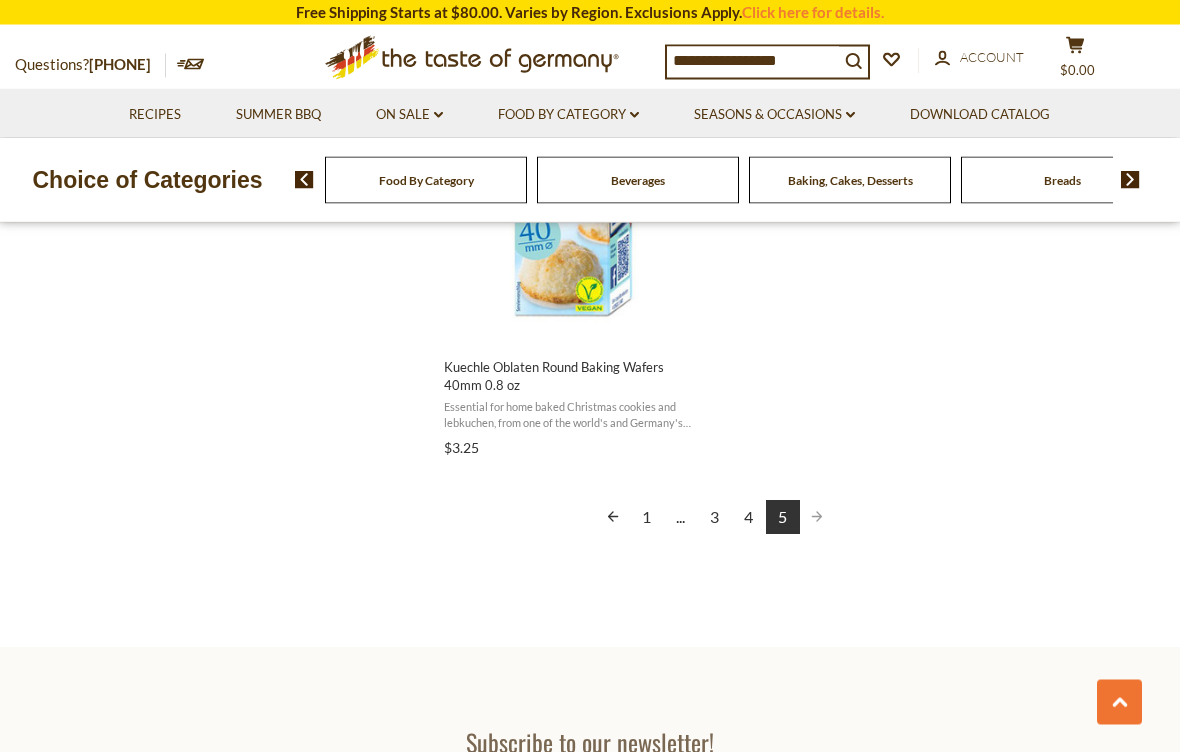 click at bounding box center (817, 518) 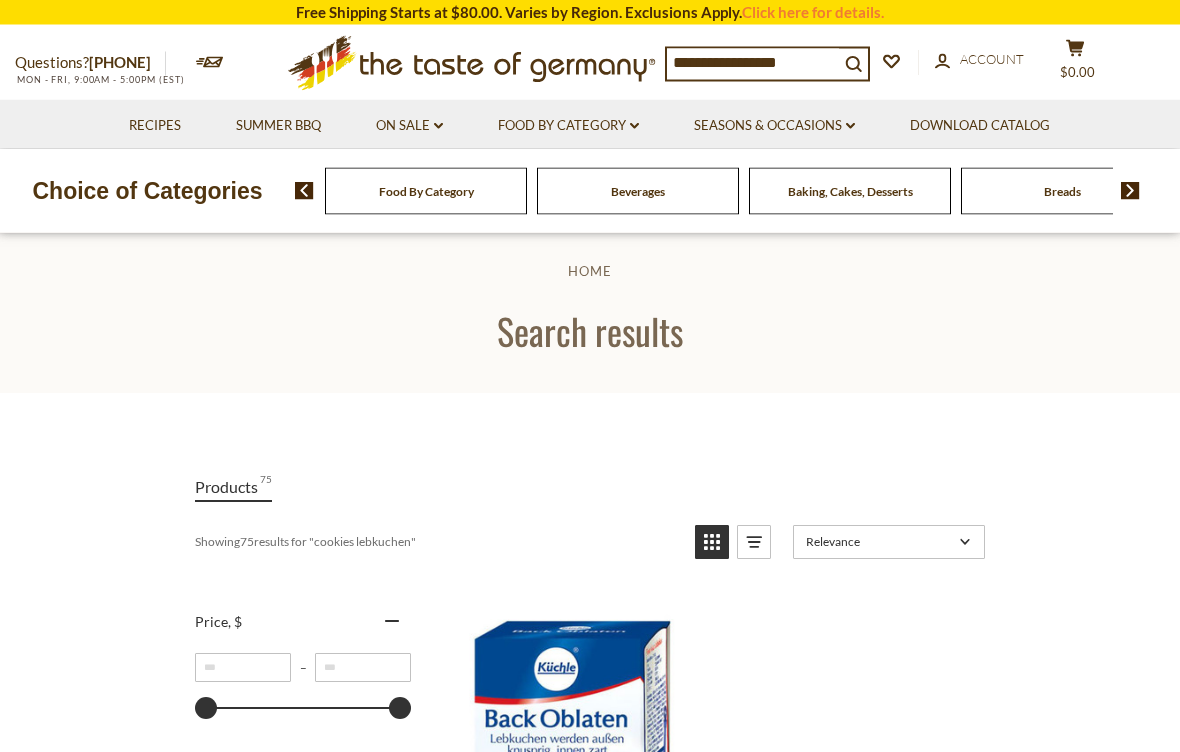 scroll, scrollTop: 0, scrollLeft: 0, axis: both 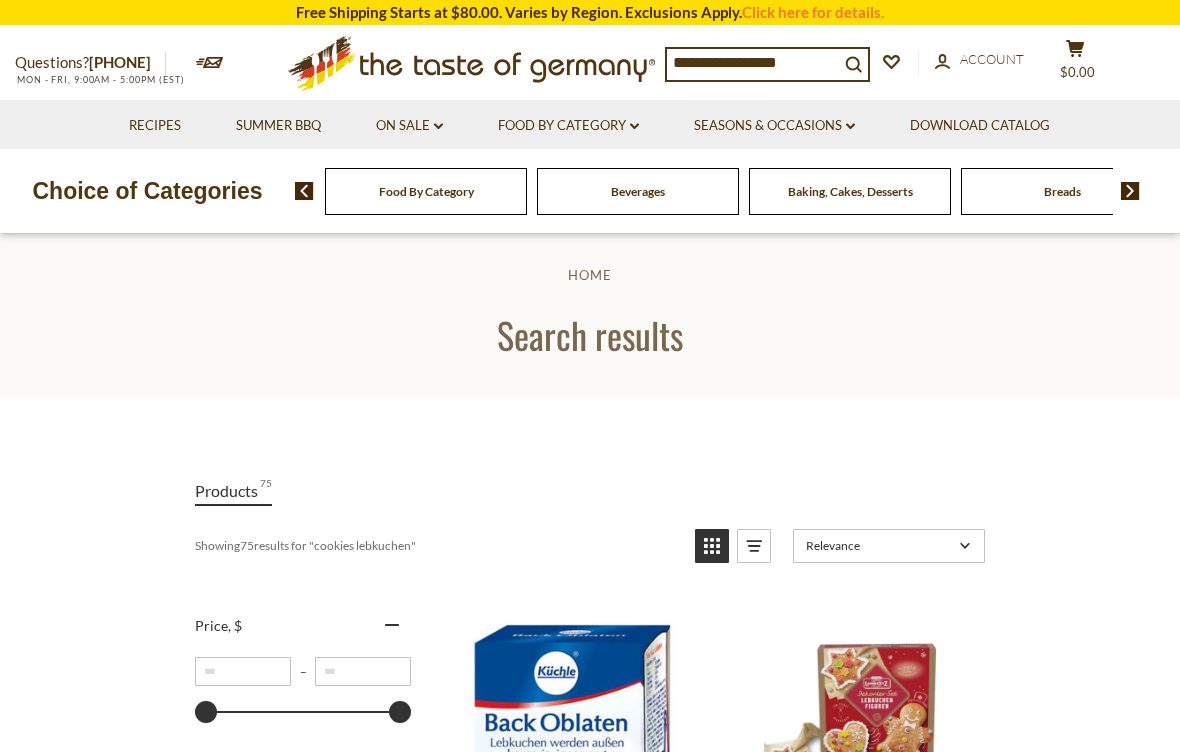 click on "Food By Category
dropdown_arrow" at bounding box center [568, 126] 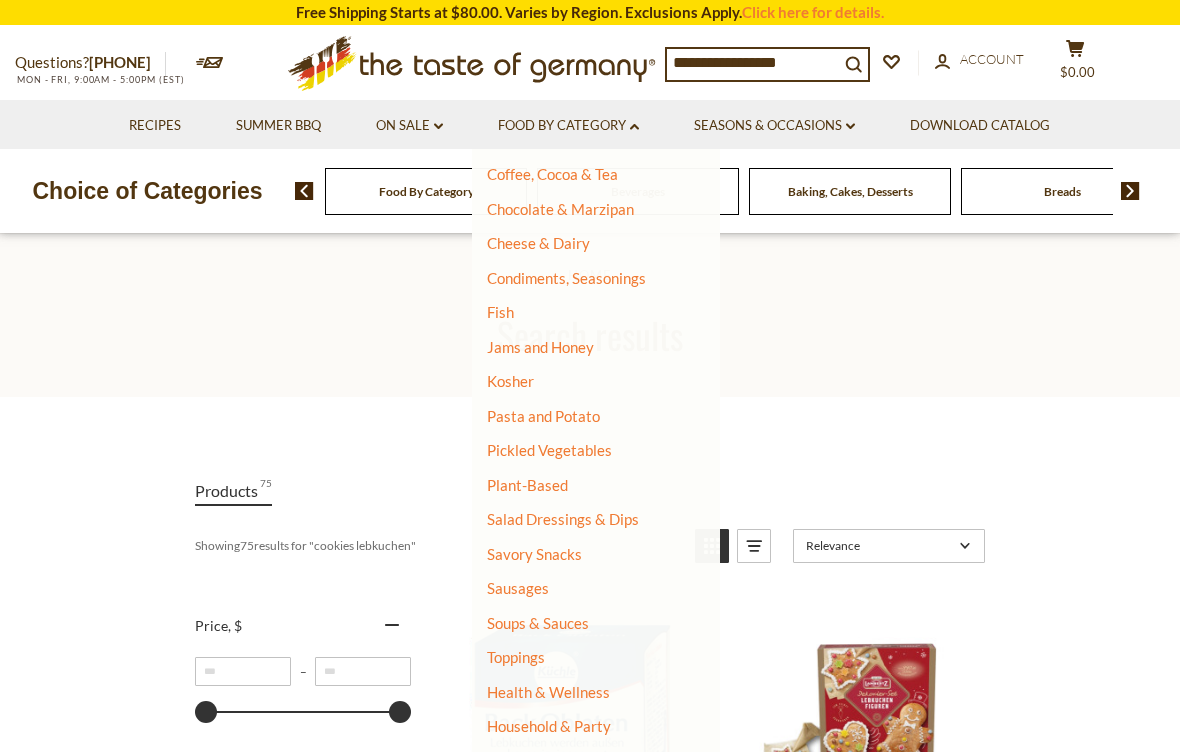 scroll, scrollTop: 313, scrollLeft: 0, axis: vertical 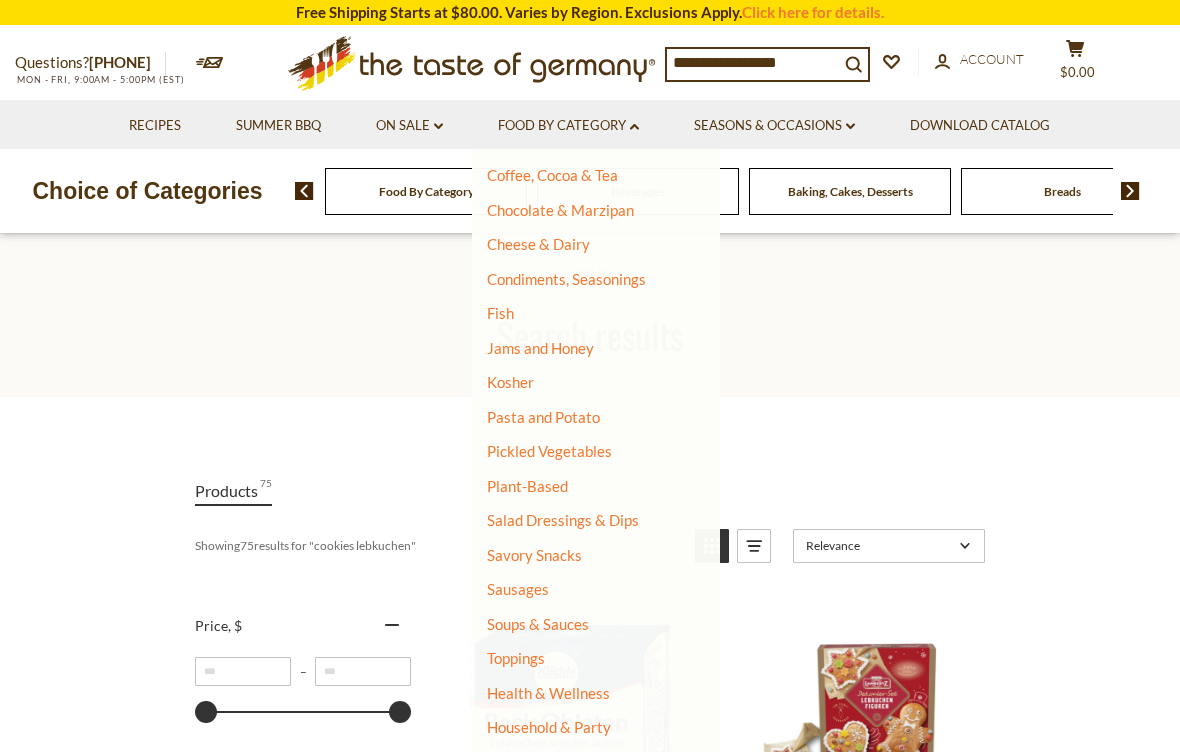 click on "Sausages" at bounding box center (518, 589) 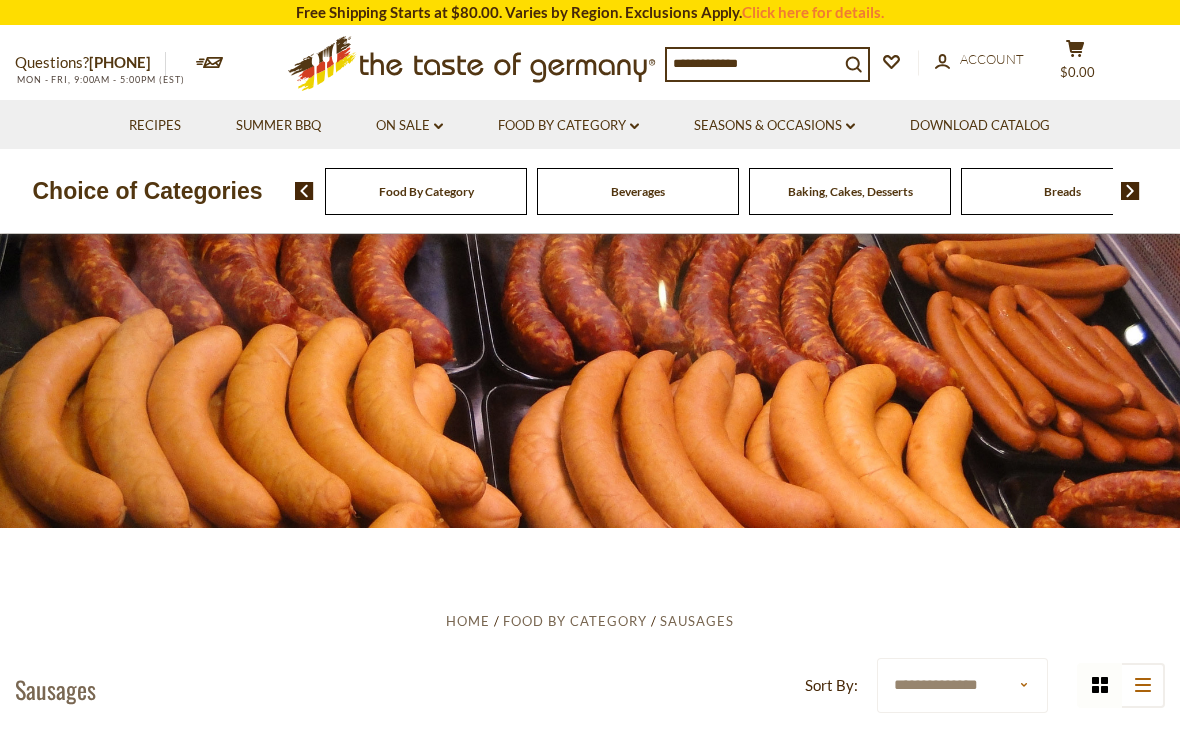 scroll, scrollTop: 0, scrollLeft: 0, axis: both 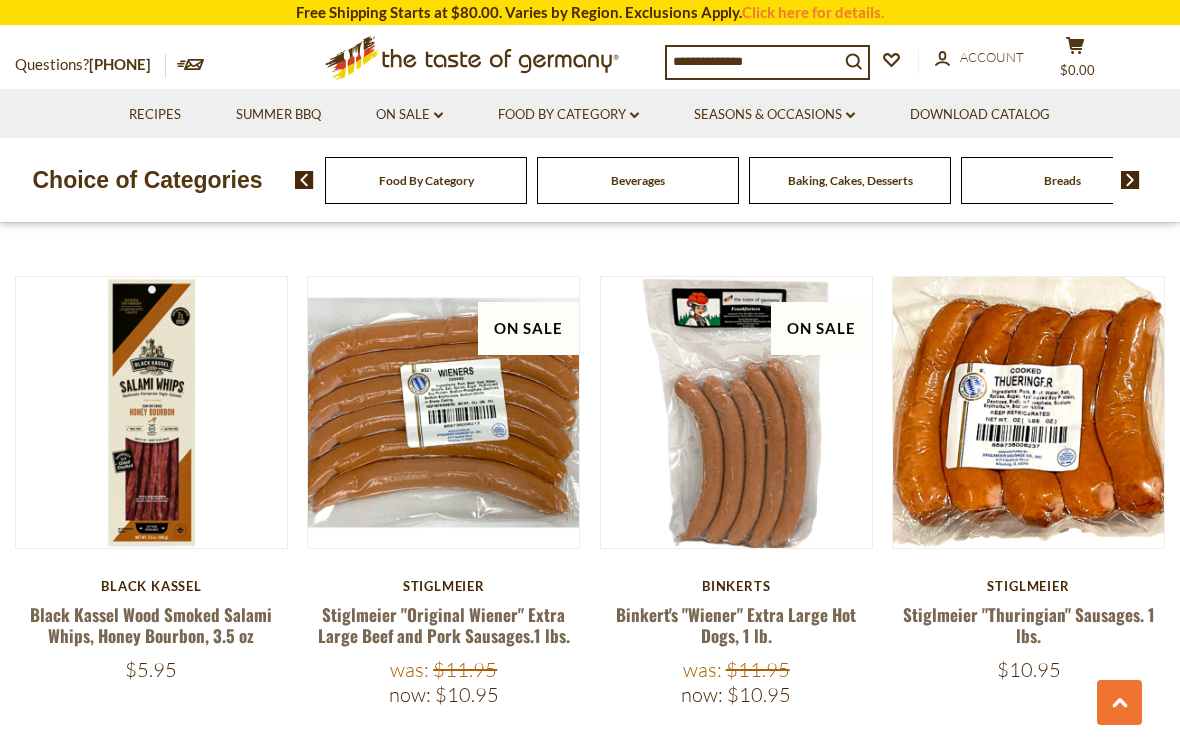 click on "Stiglmeier "Thuringian" Sausages.  1 lbs." at bounding box center (1029, 625) 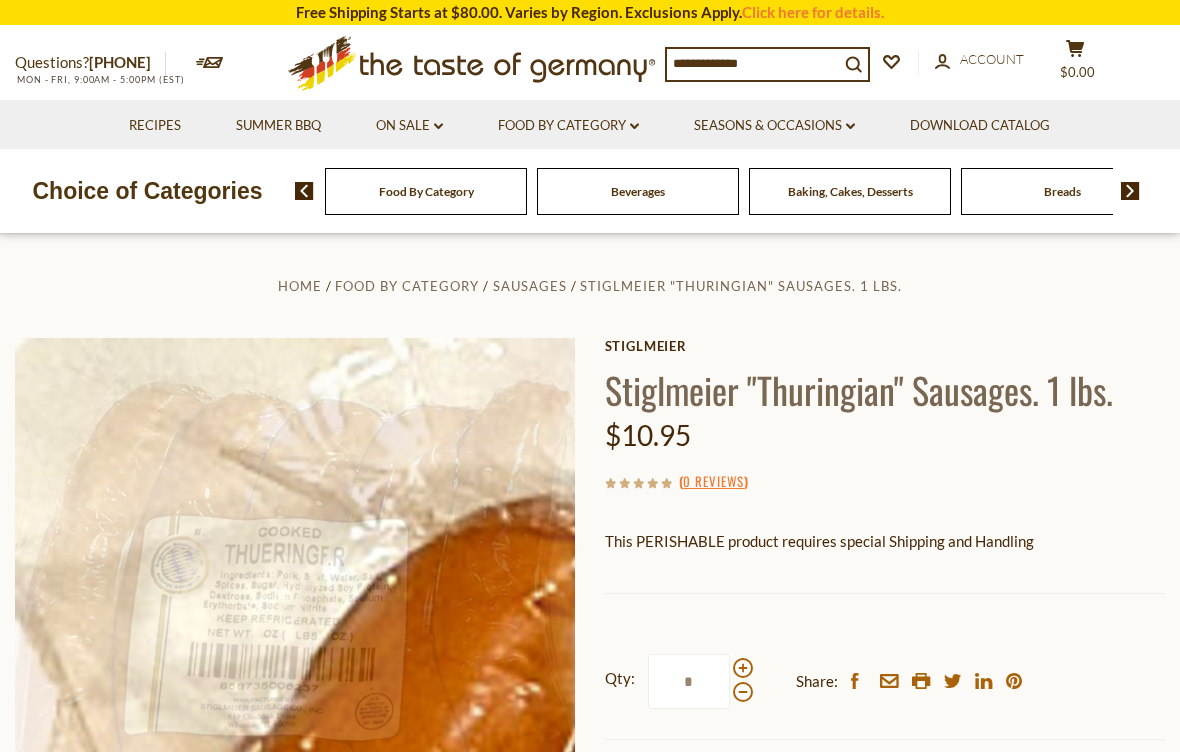 scroll, scrollTop: 203, scrollLeft: 0, axis: vertical 